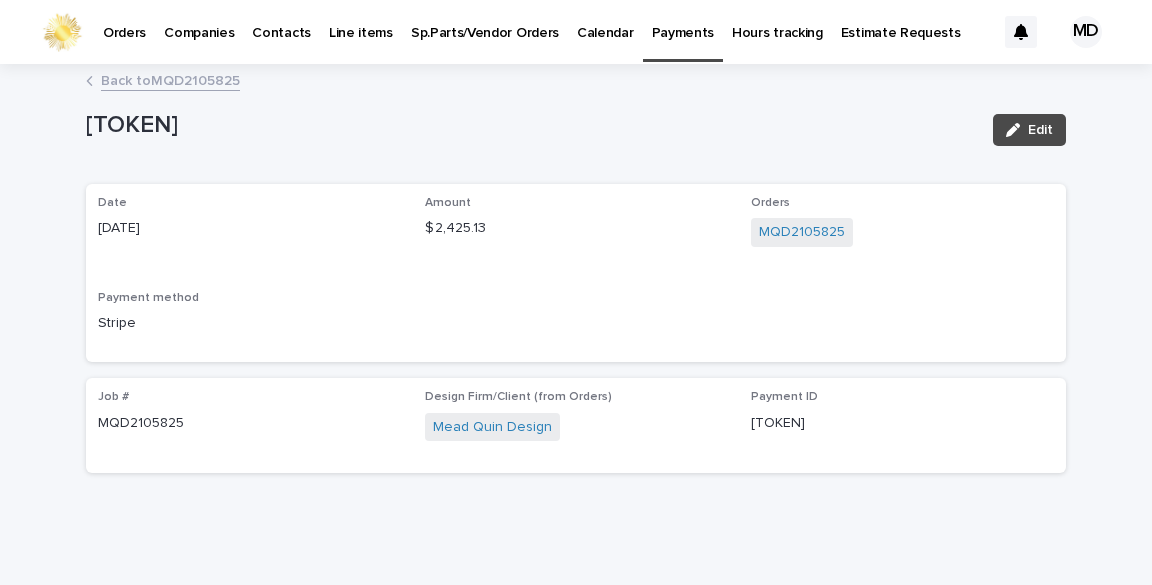 scroll, scrollTop: 0, scrollLeft: 0, axis: both 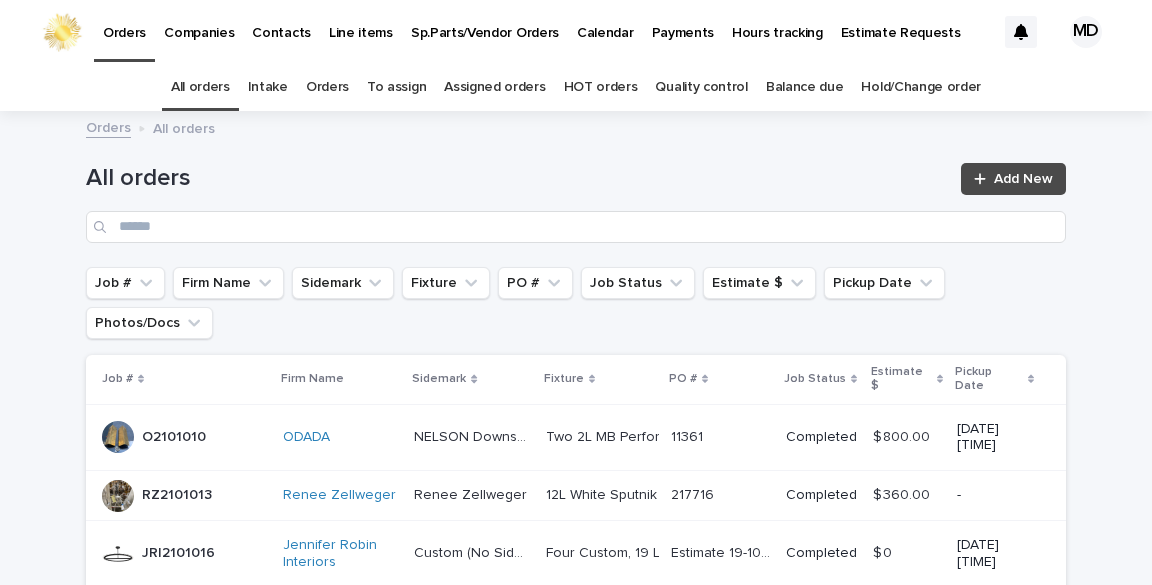 click on "Orders" at bounding box center (327, 87) 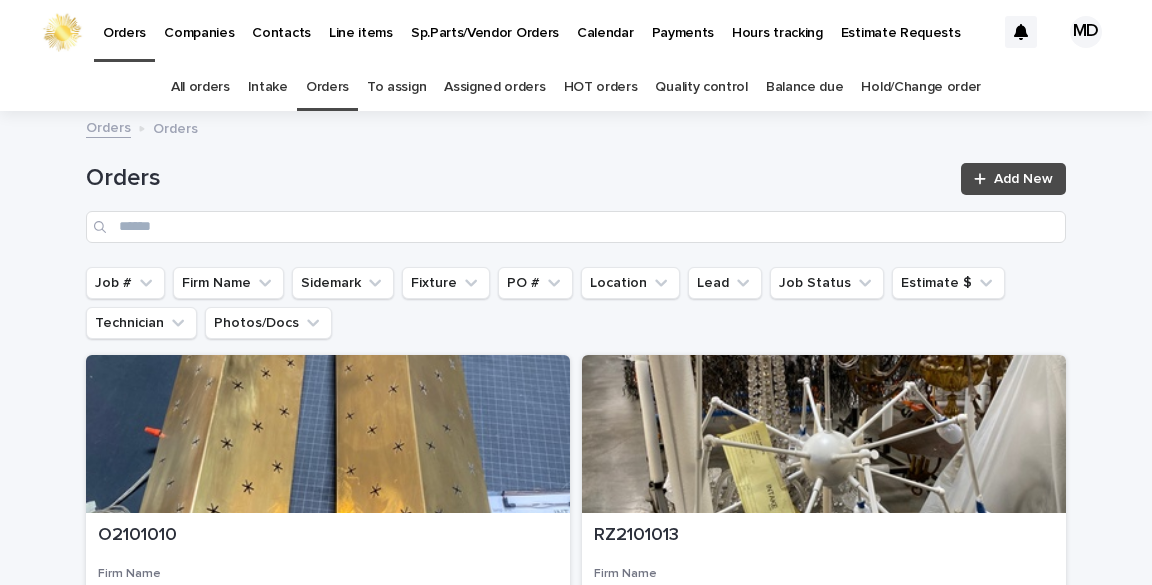 click on "Quality control" at bounding box center (701, 87) 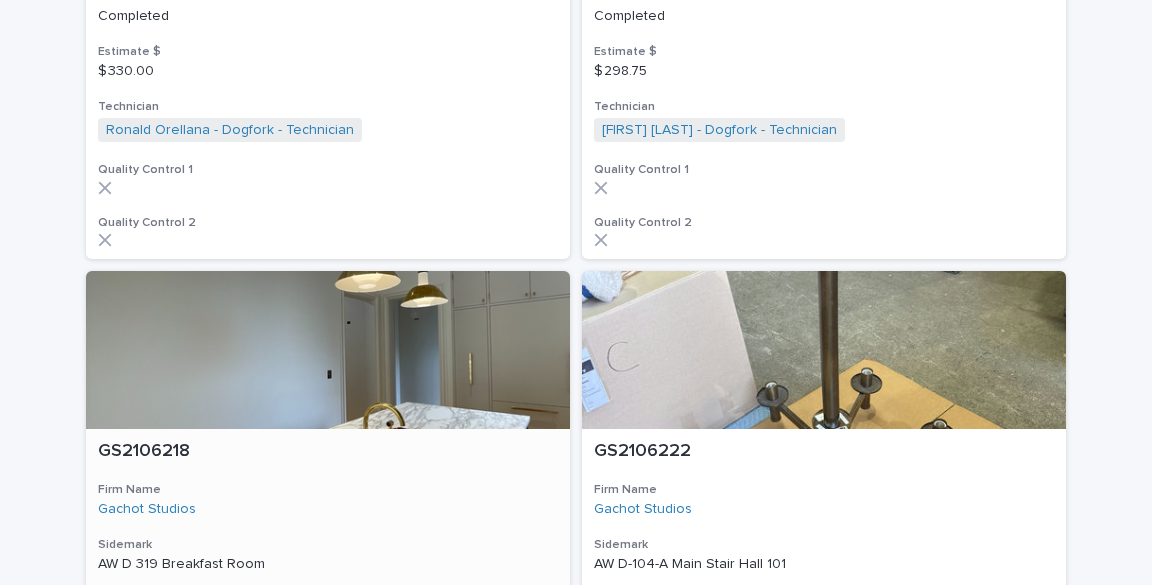 scroll, scrollTop: 8640, scrollLeft: 0, axis: vertical 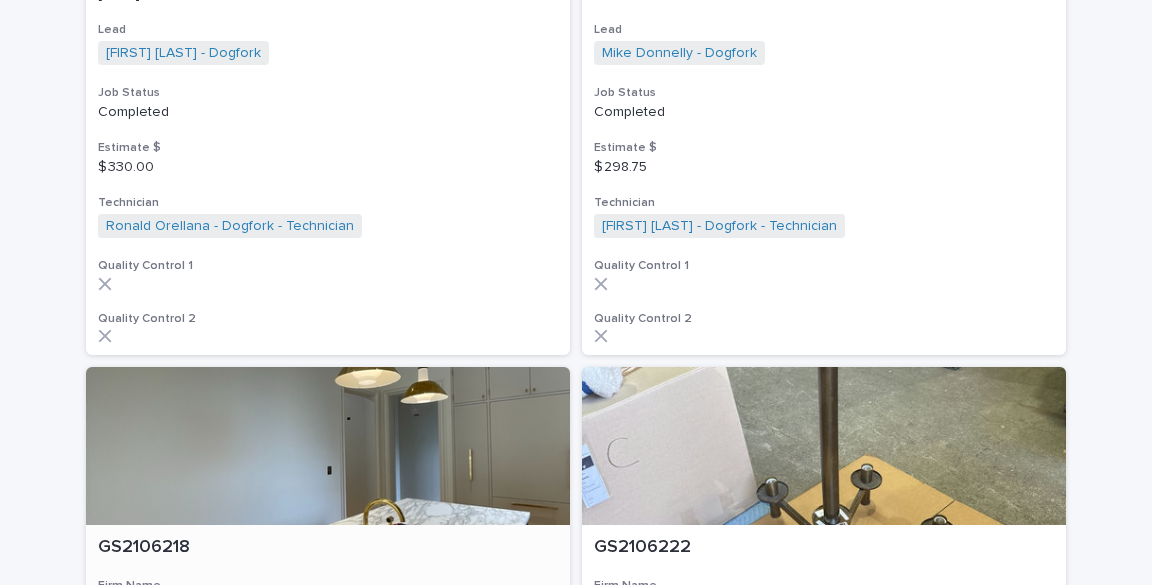 click on "GS2106218" at bounding box center [328, 548] 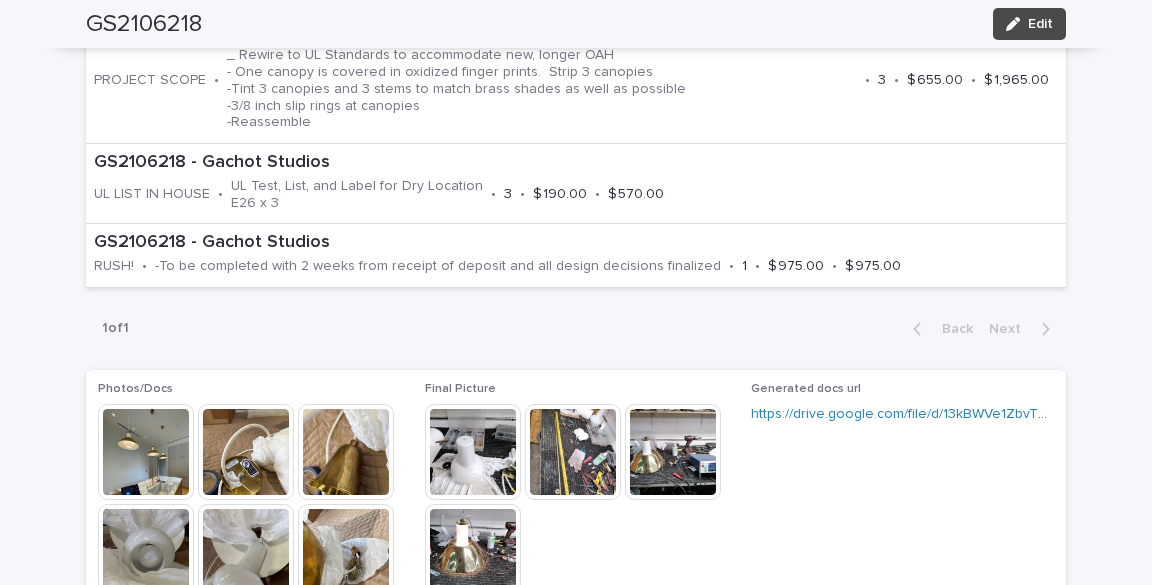 scroll, scrollTop: 1299, scrollLeft: 0, axis: vertical 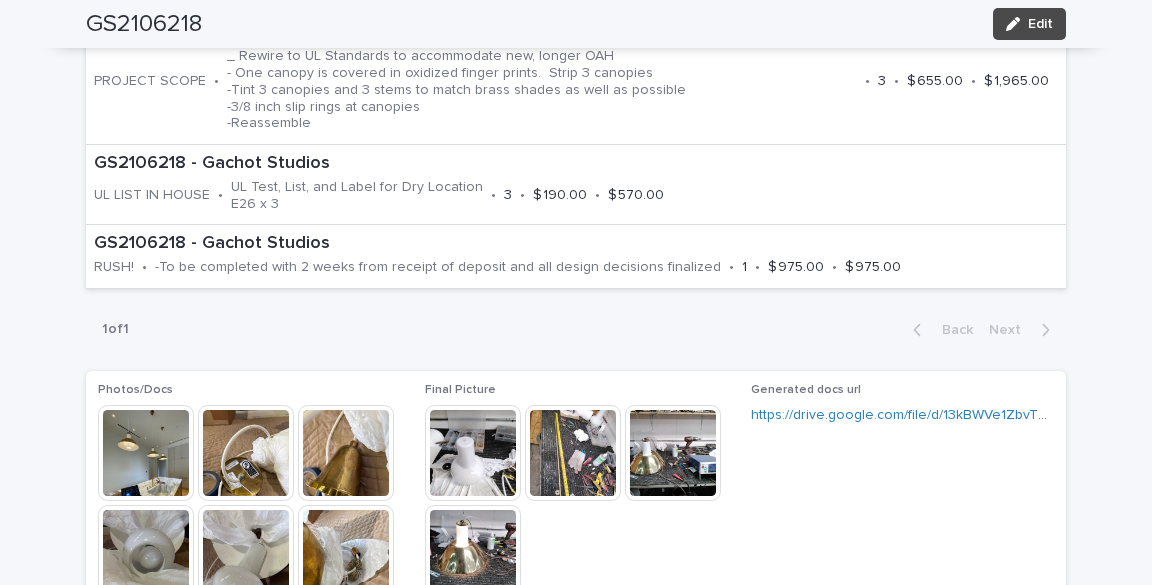 click at bounding box center (473, 453) 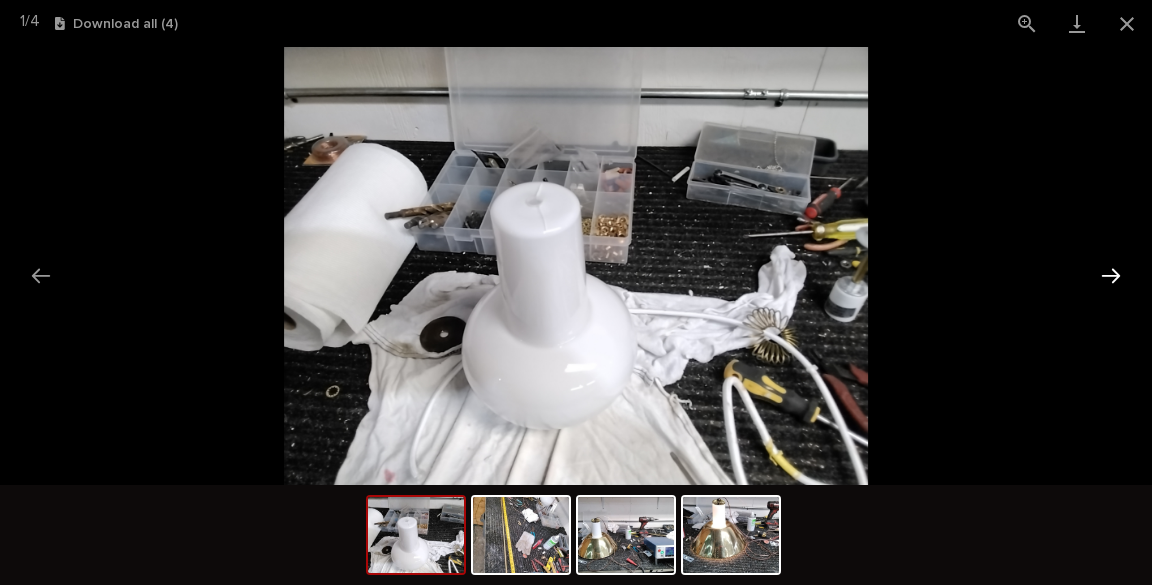 click at bounding box center (1111, 275) 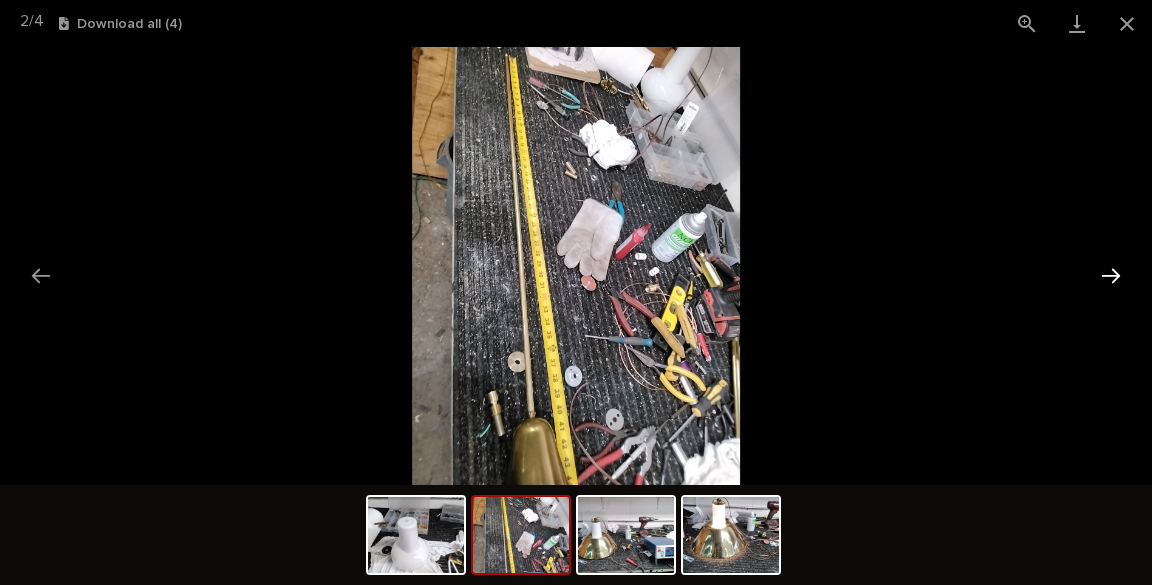 click at bounding box center [1111, 275] 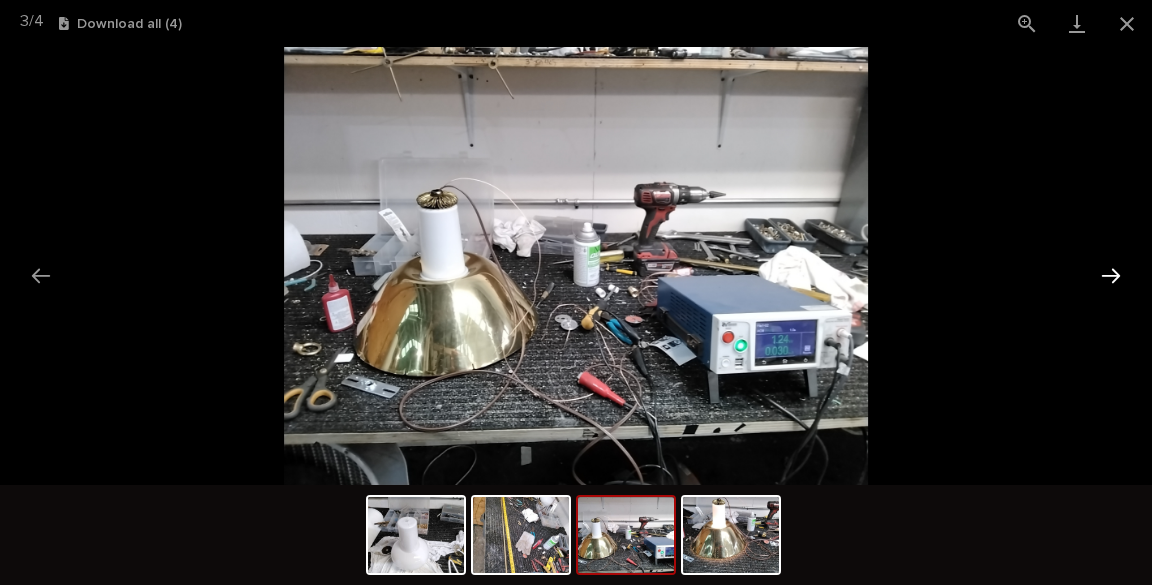 click at bounding box center (1111, 275) 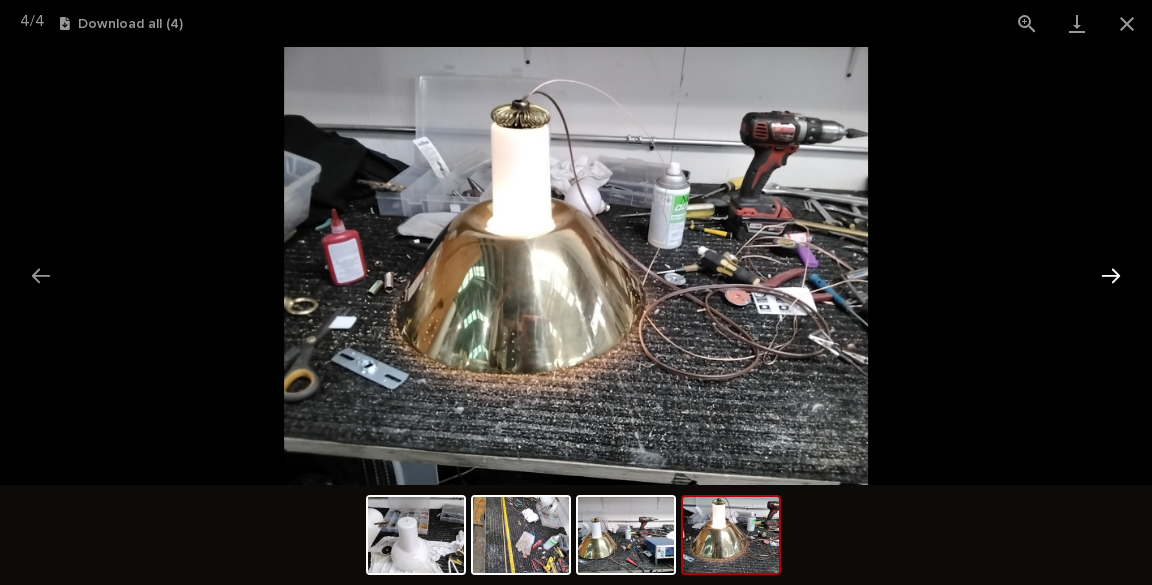 click at bounding box center (1111, 275) 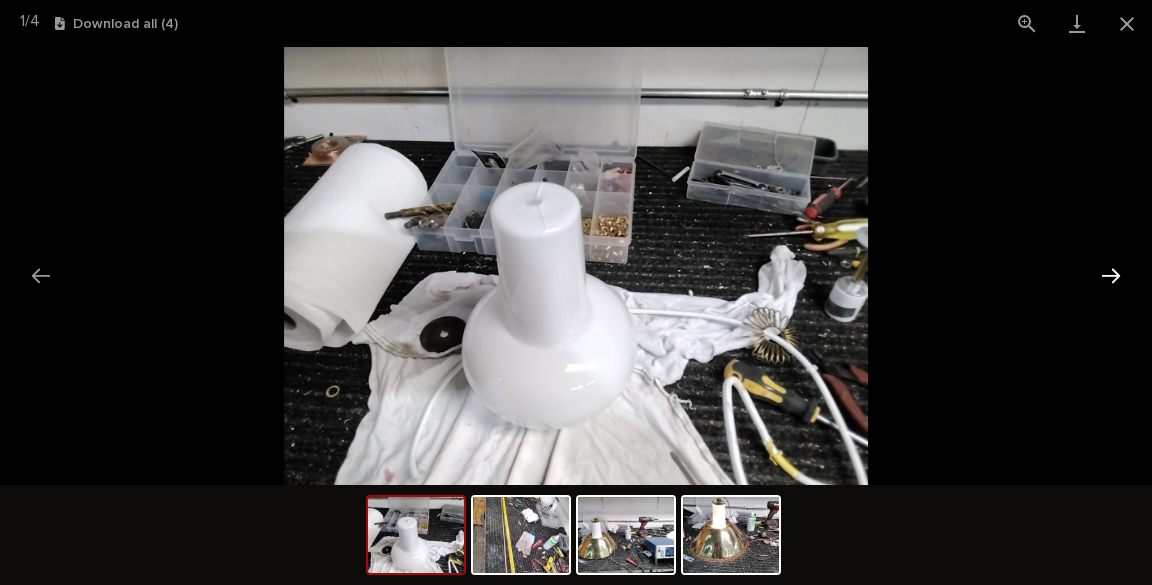click at bounding box center [1111, 275] 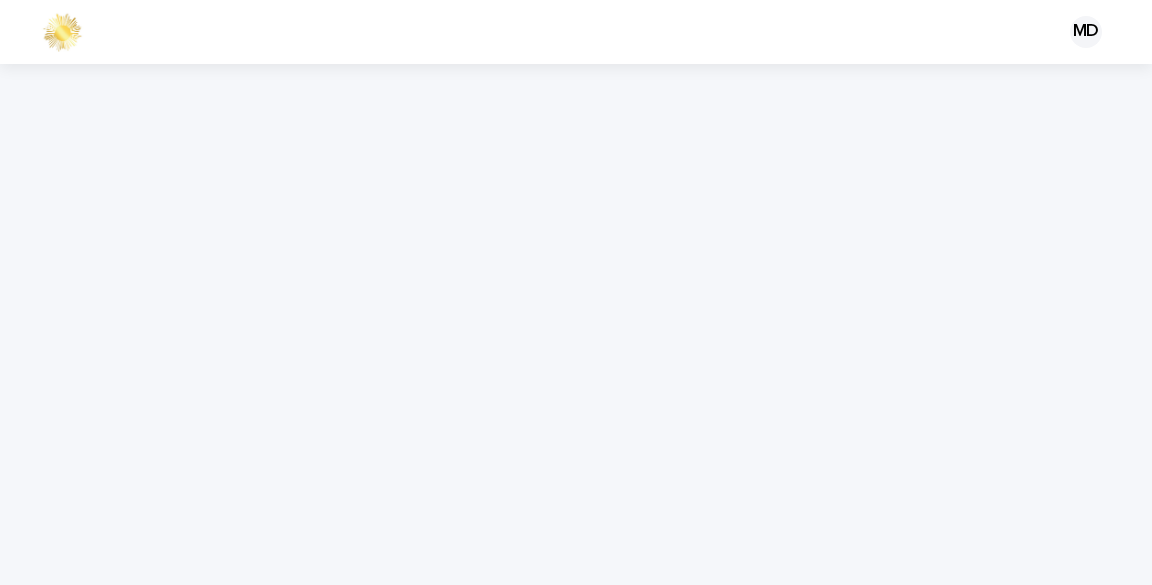 scroll, scrollTop: 0, scrollLeft: 0, axis: both 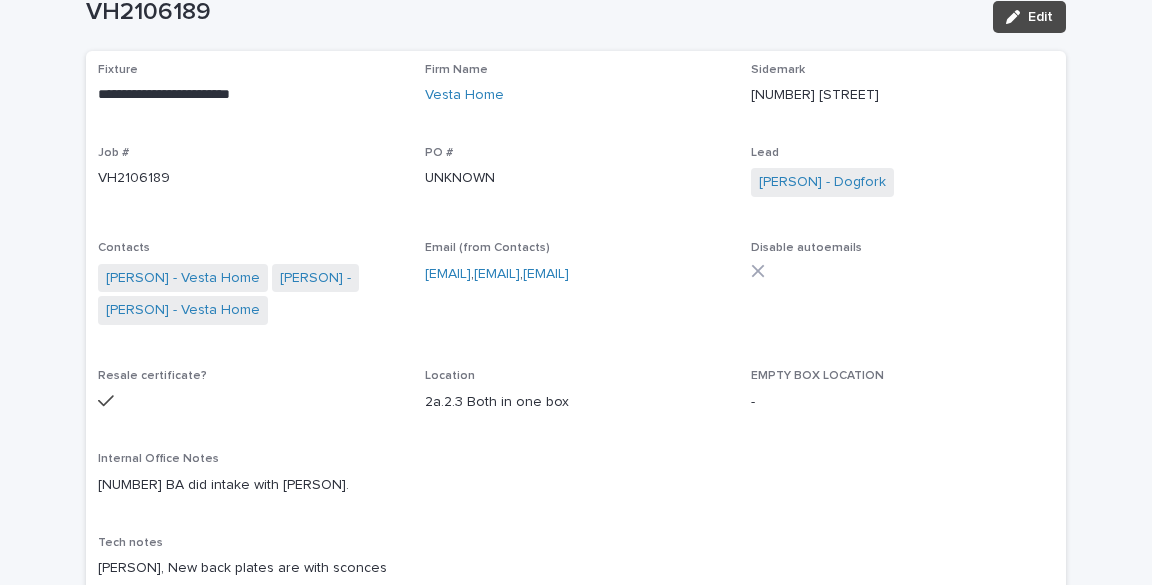 drag, startPoint x: 1033, startPoint y: 18, endPoint x: 674, endPoint y: 280, distance: 444.43784 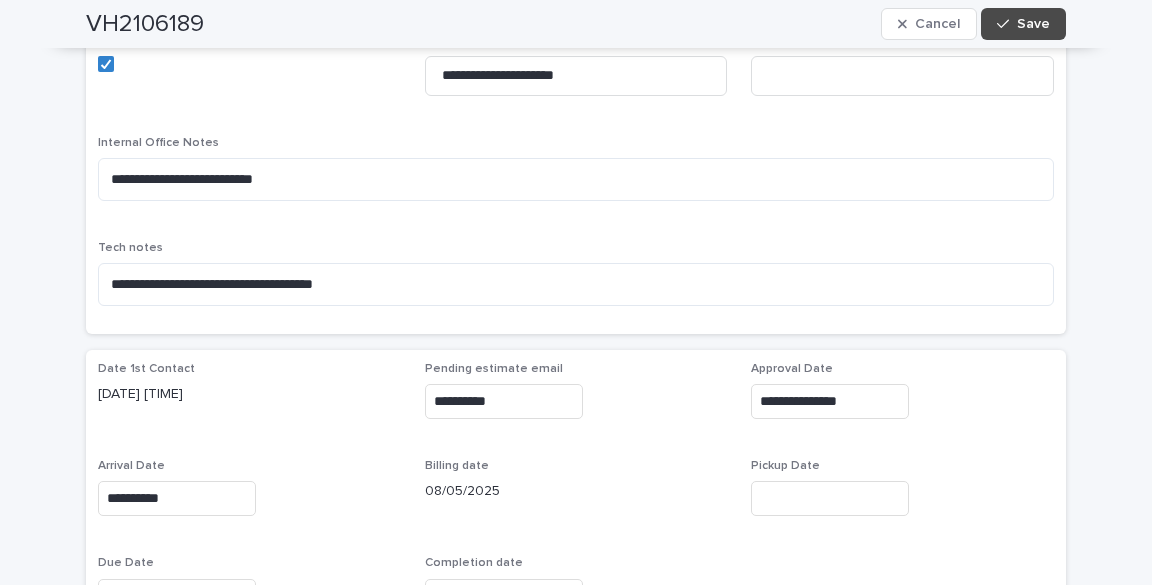 scroll, scrollTop: 880, scrollLeft: 0, axis: vertical 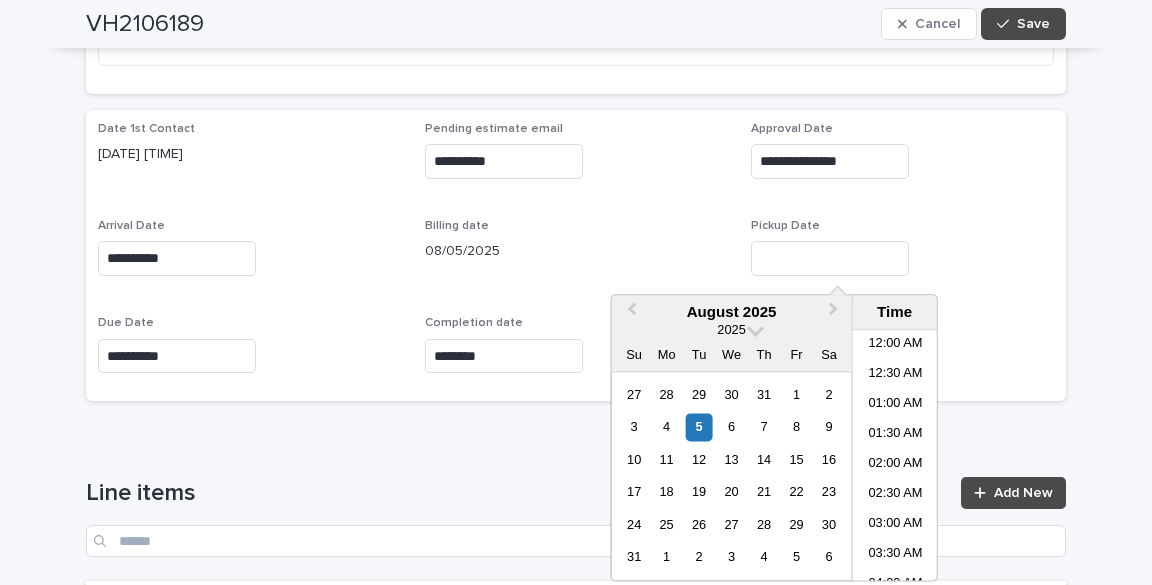 click at bounding box center [830, 258] 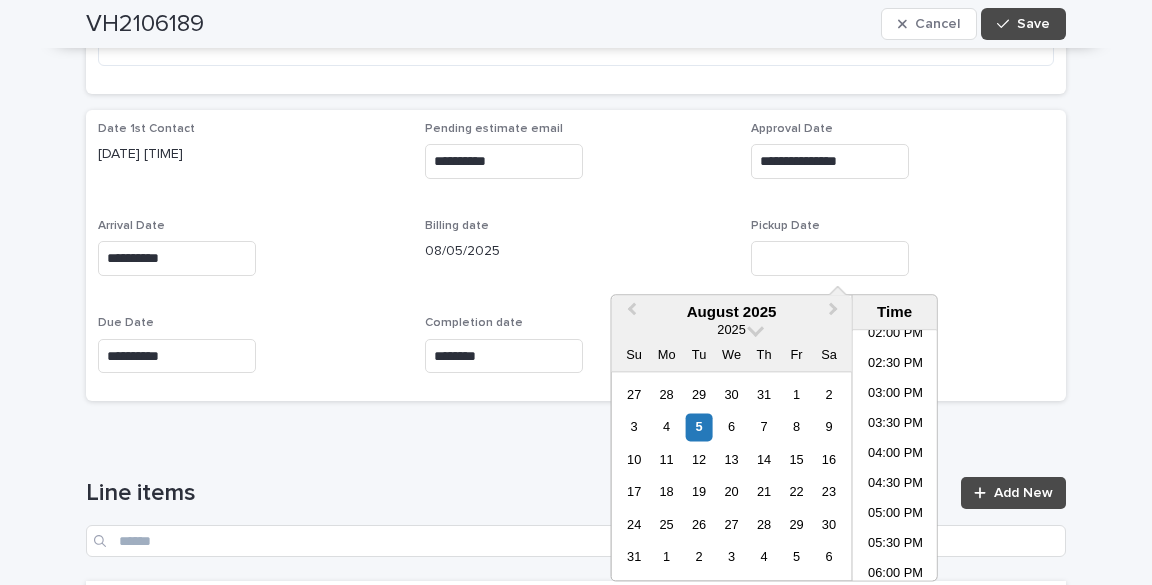 drag, startPoint x: 701, startPoint y: 420, endPoint x: 724, endPoint y: 374, distance: 51.42956 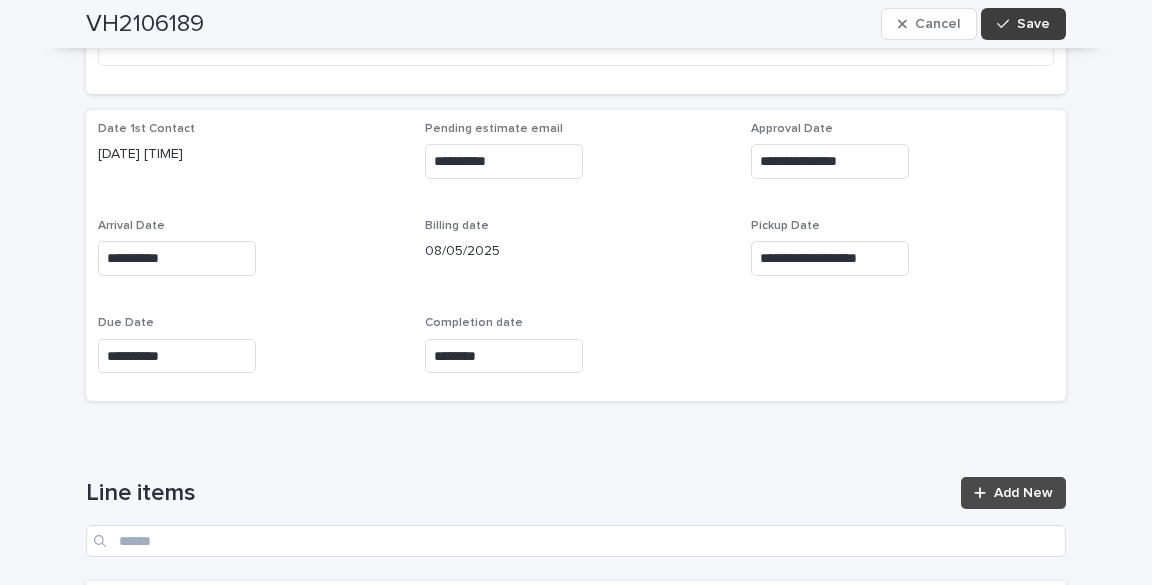drag, startPoint x: 1103, startPoint y: 191, endPoint x: 1046, endPoint y: 11, distance: 188.80943 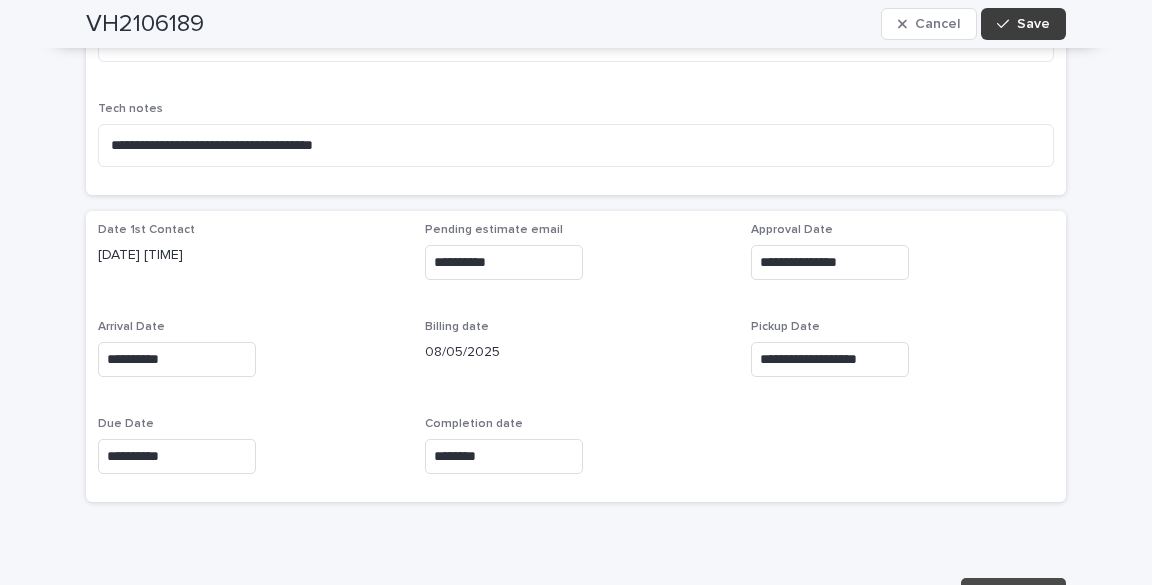 click on "Save" at bounding box center [1023, 24] 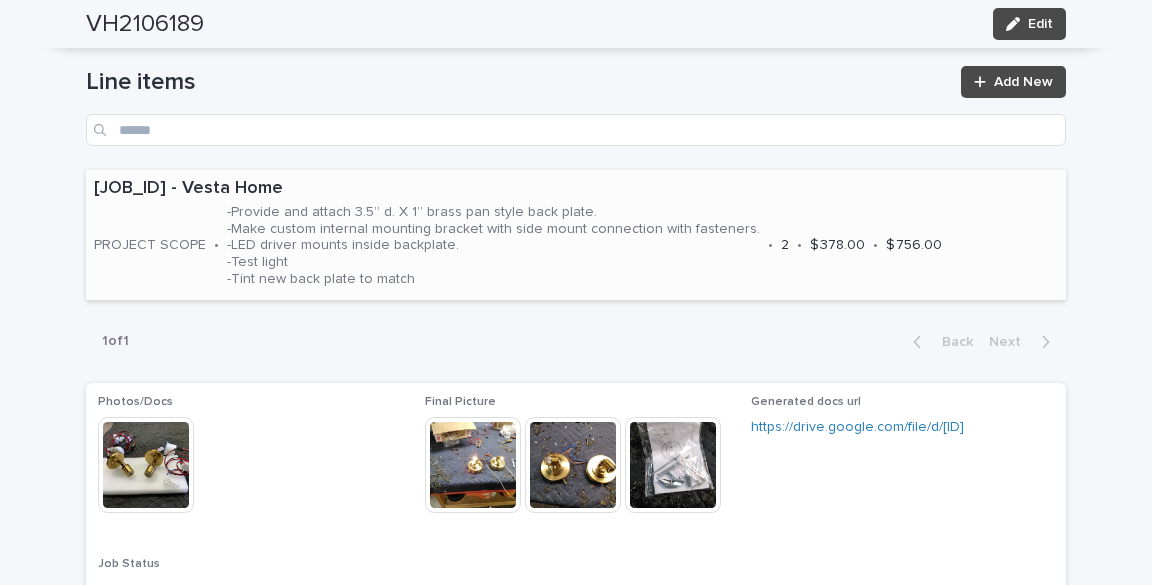 scroll, scrollTop: 1120, scrollLeft: 0, axis: vertical 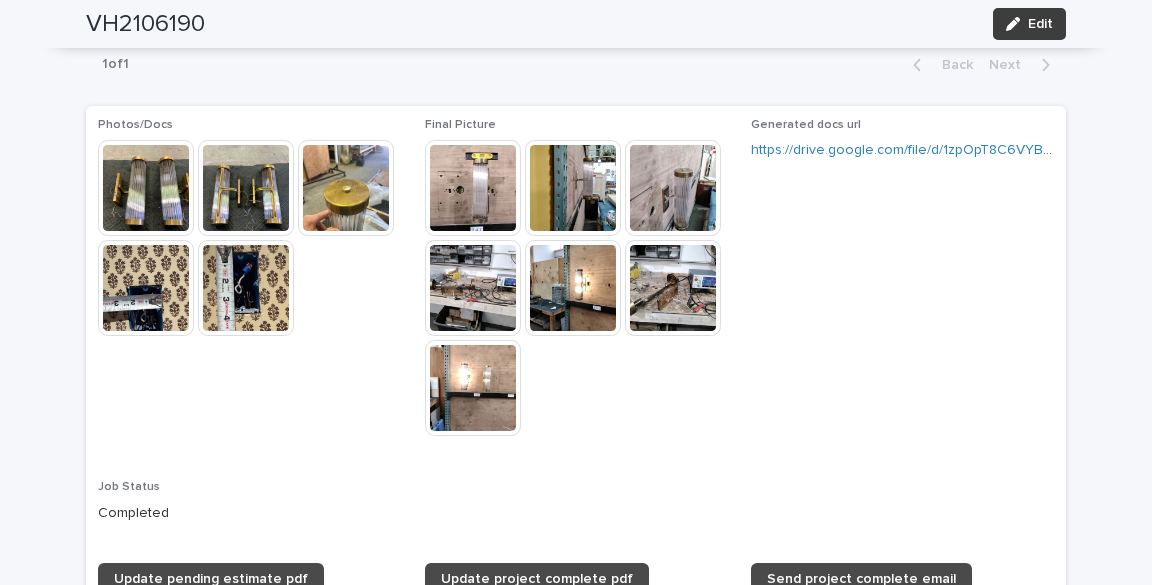 click on "Edit" at bounding box center [1040, 24] 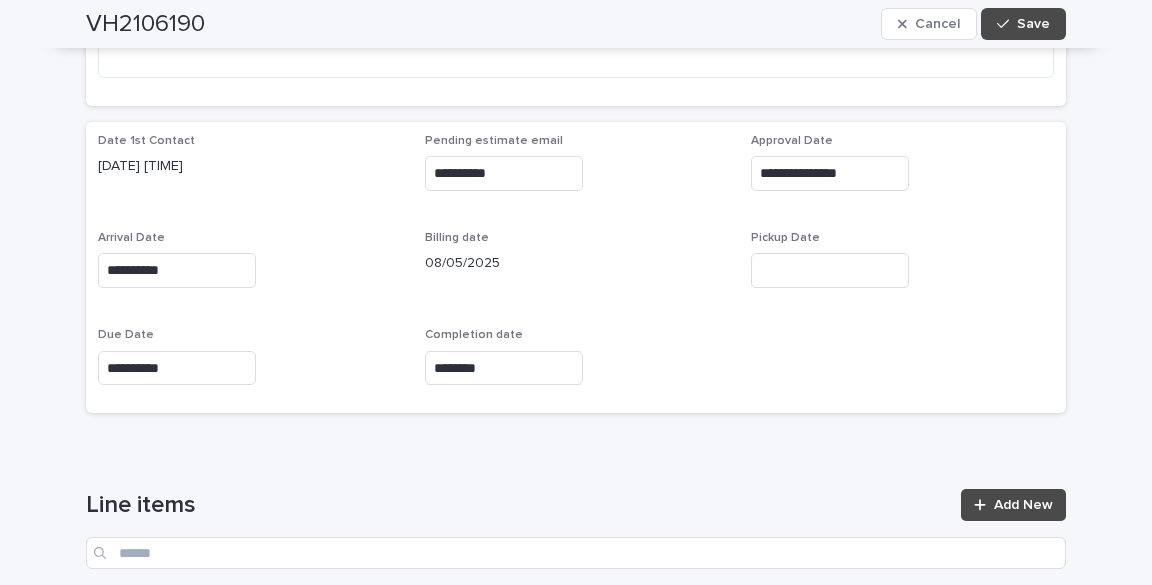 scroll, scrollTop: 857, scrollLeft: 0, axis: vertical 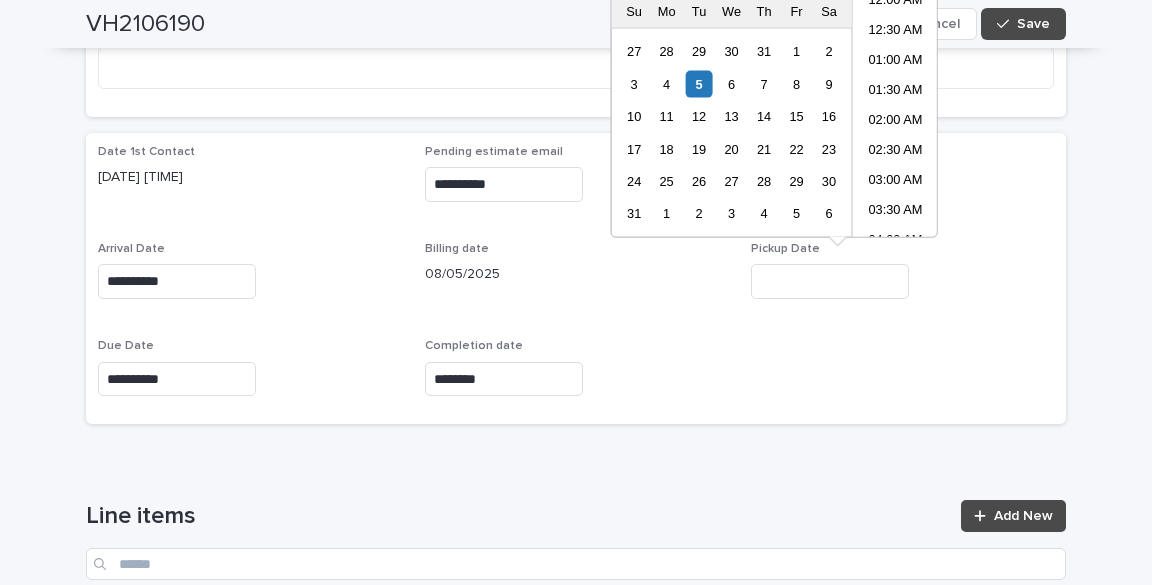 drag, startPoint x: 813, startPoint y: 273, endPoint x: 780, endPoint y: 267, distance: 33.54102 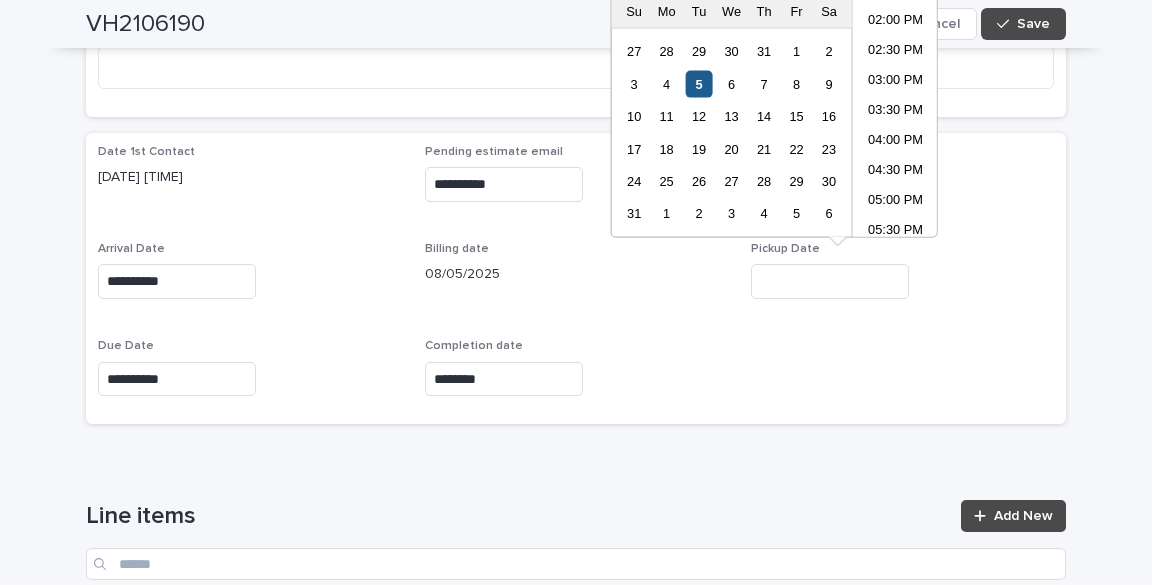 click on "5" at bounding box center (699, 83) 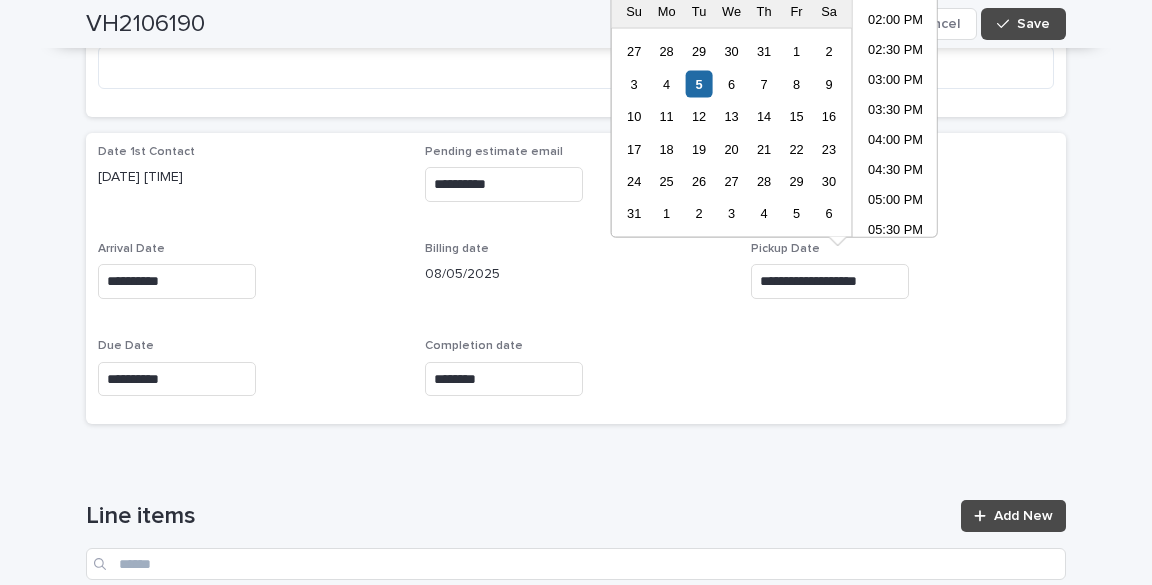 drag, startPoint x: 1019, startPoint y: 28, endPoint x: 843, endPoint y: 4, distance: 177.62883 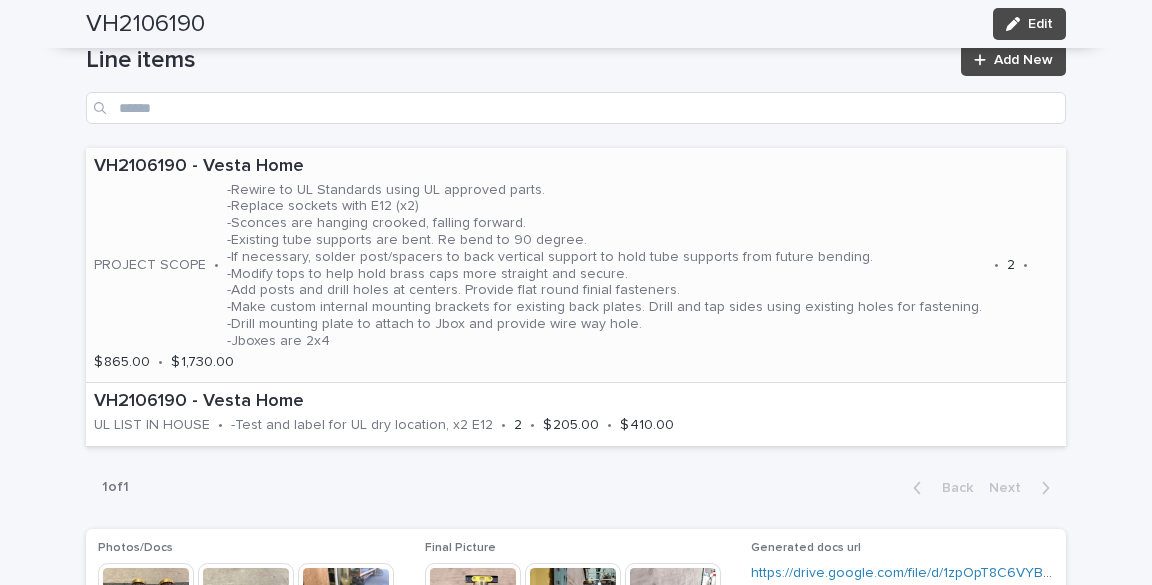 scroll, scrollTop: 1257, scrollLeft: 0, axis: vertical 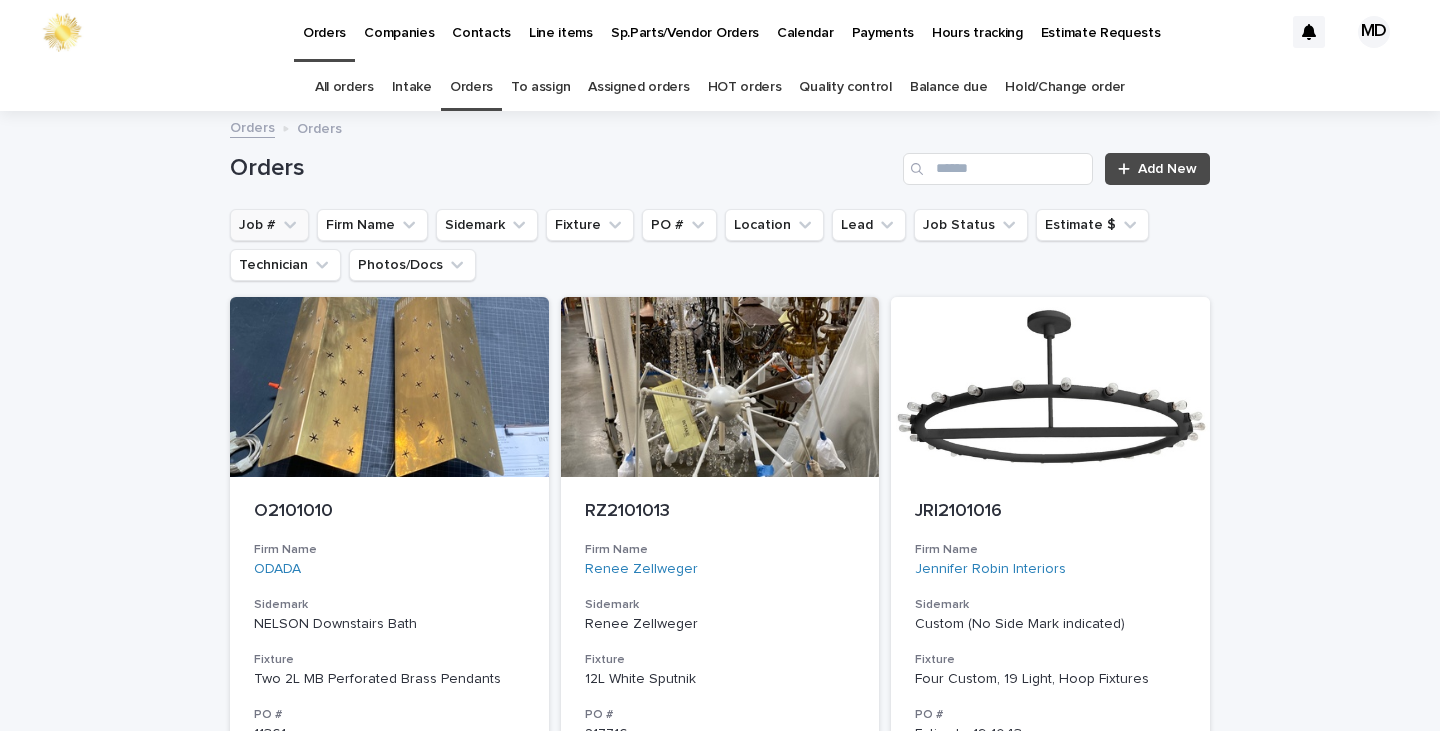 click 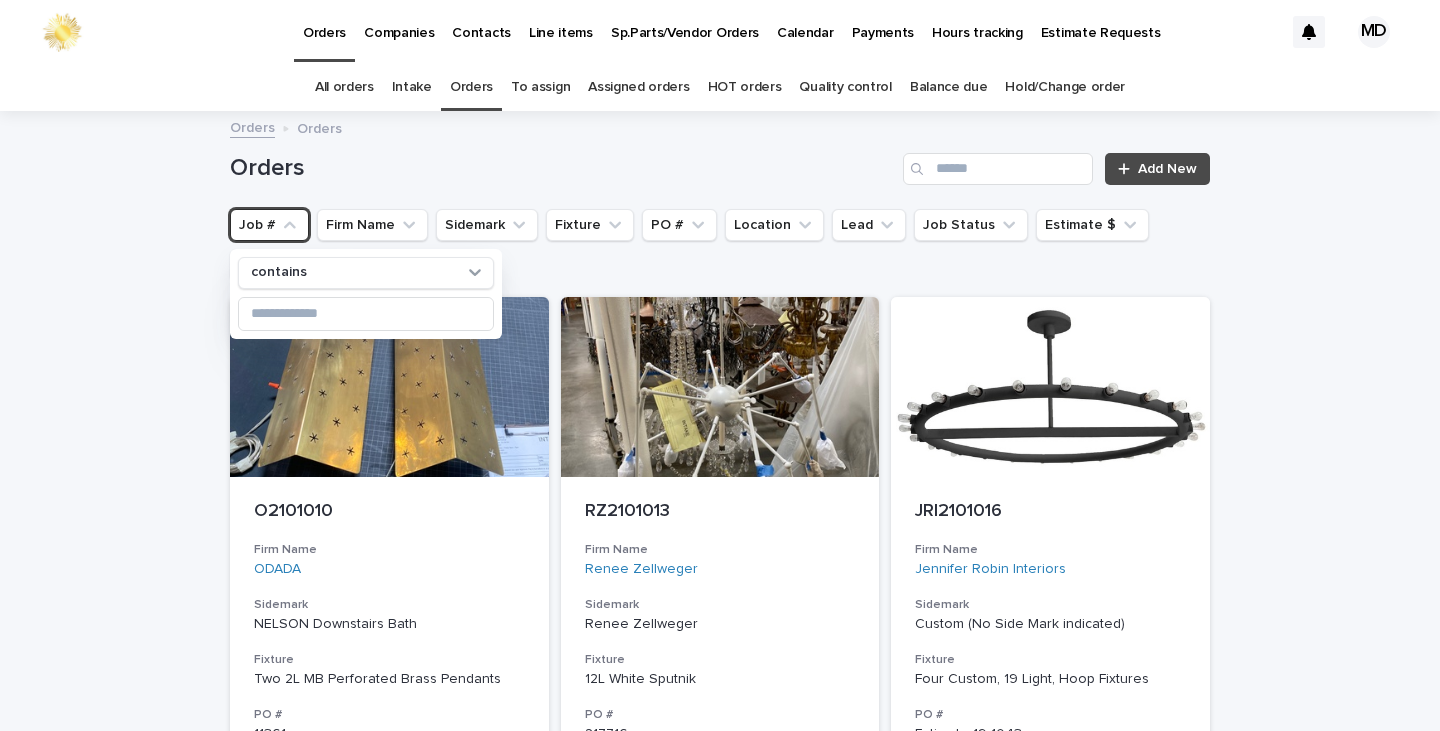 type 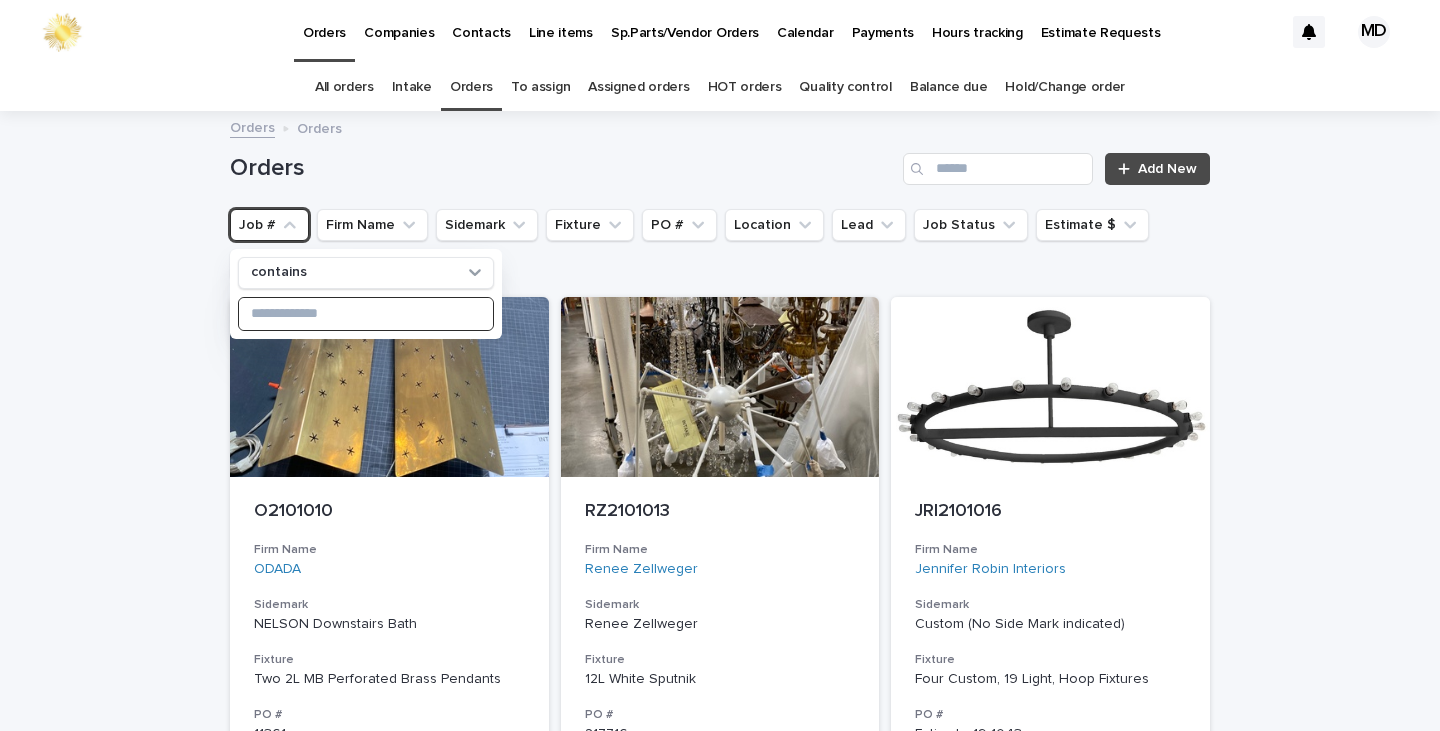 click at bounding box center (366, 314) 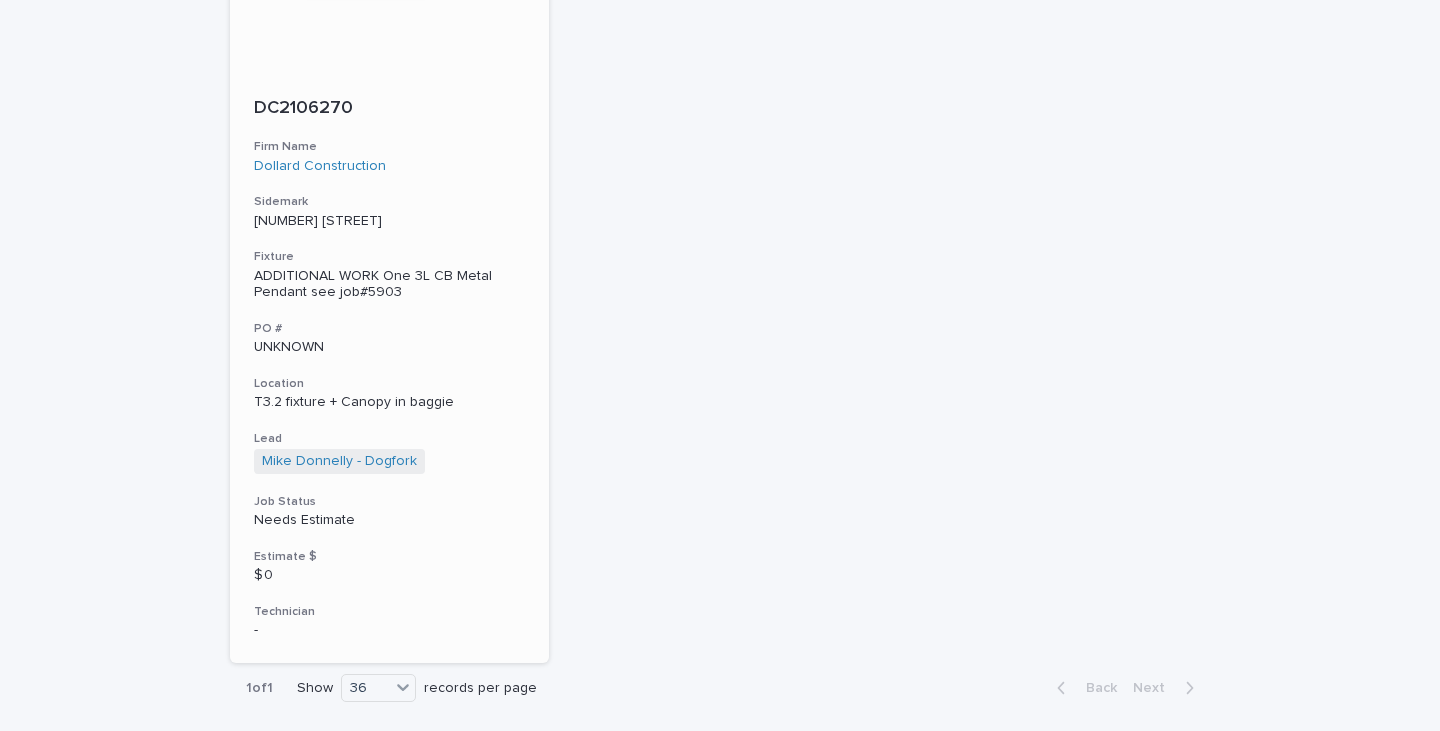 scroll, scrollTop: 485, scrollLeft: 0, axis: vertical 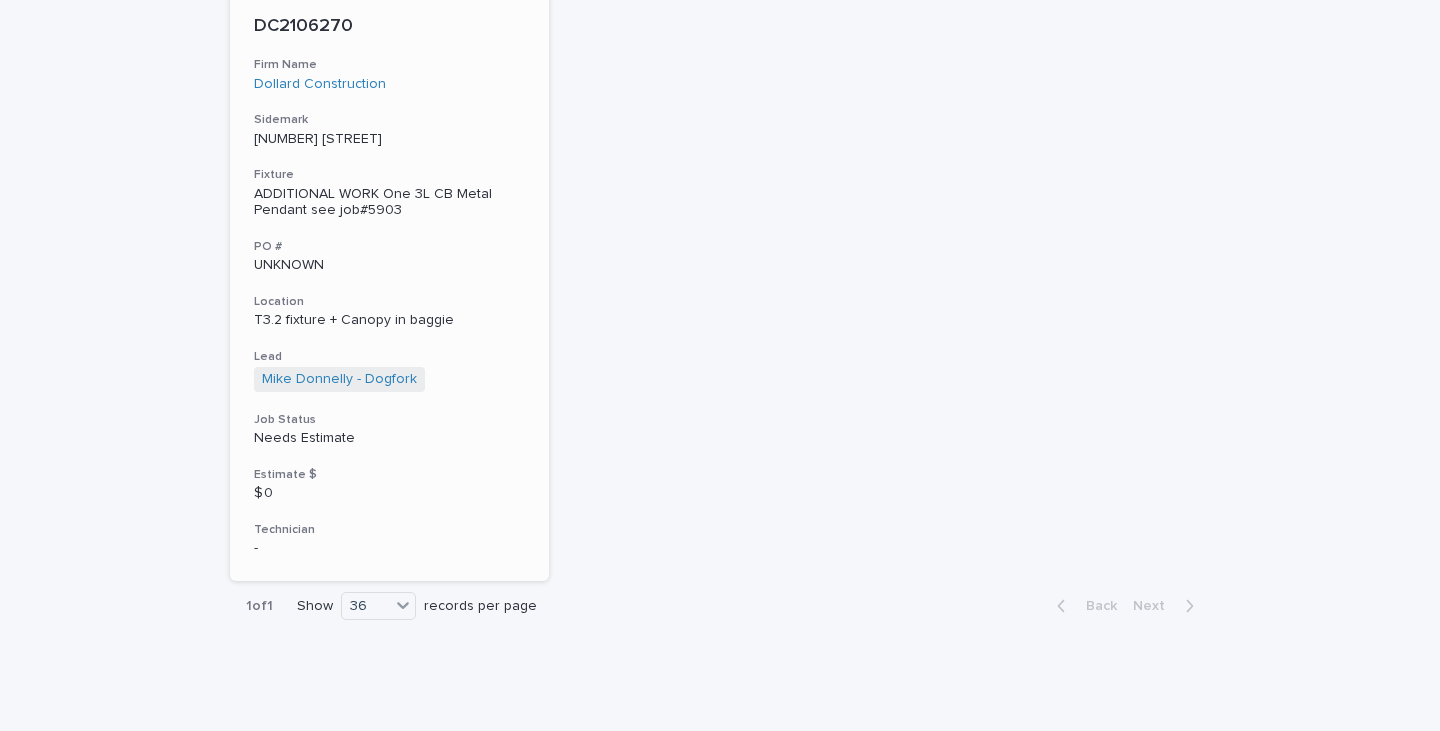 type on "****" 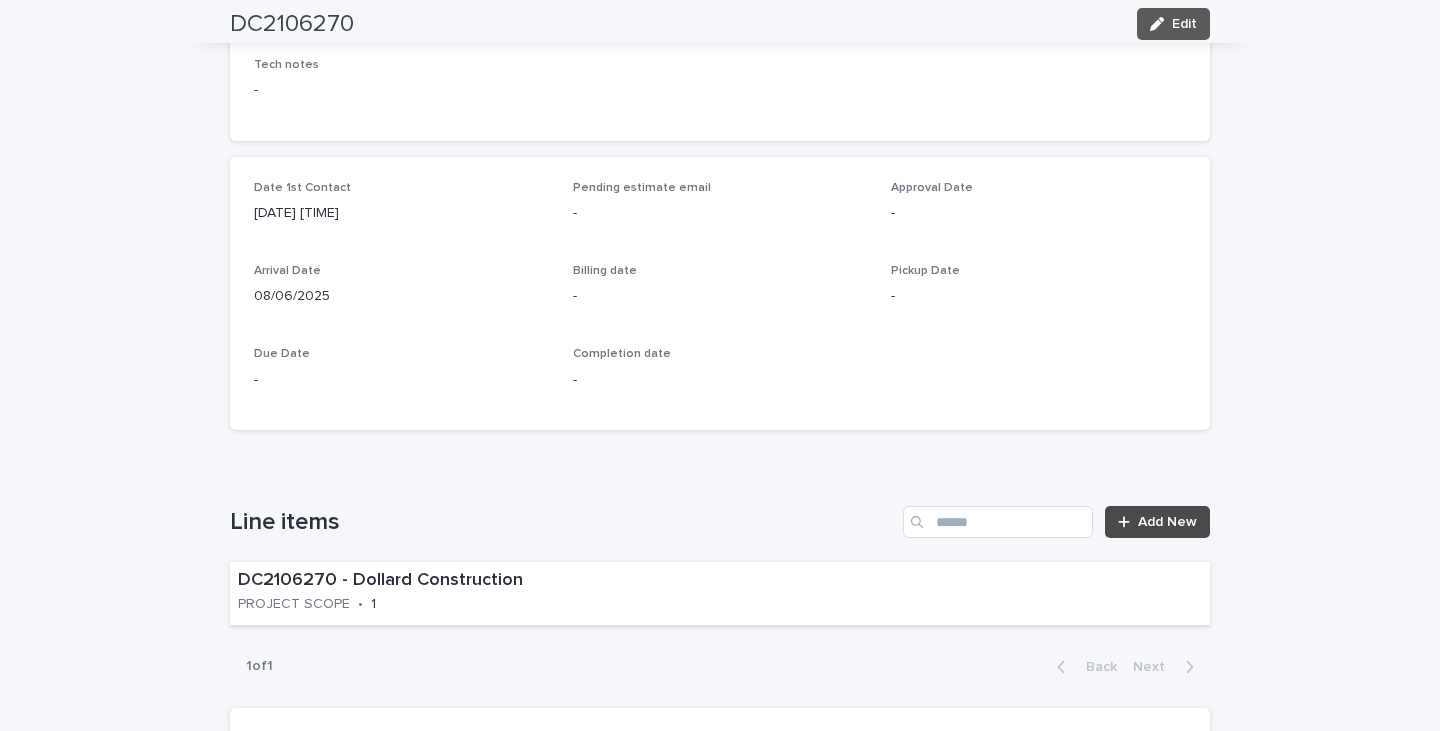 scroll, scrollTop: 800, scrollLeft: 0, axis: vertical 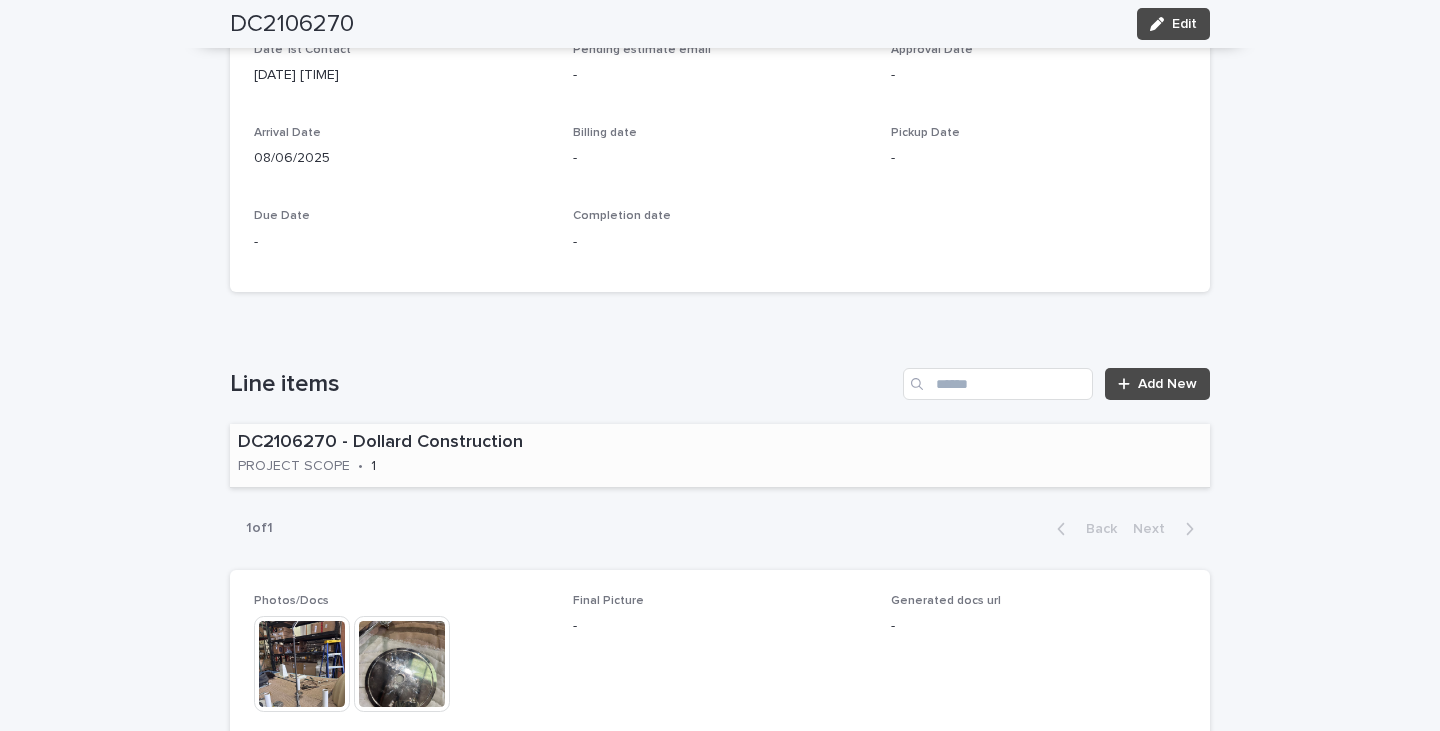 click on "DC2106270 - Dollard Construction PROJECT SCOPE • 1" at bounding box center (449, 455) 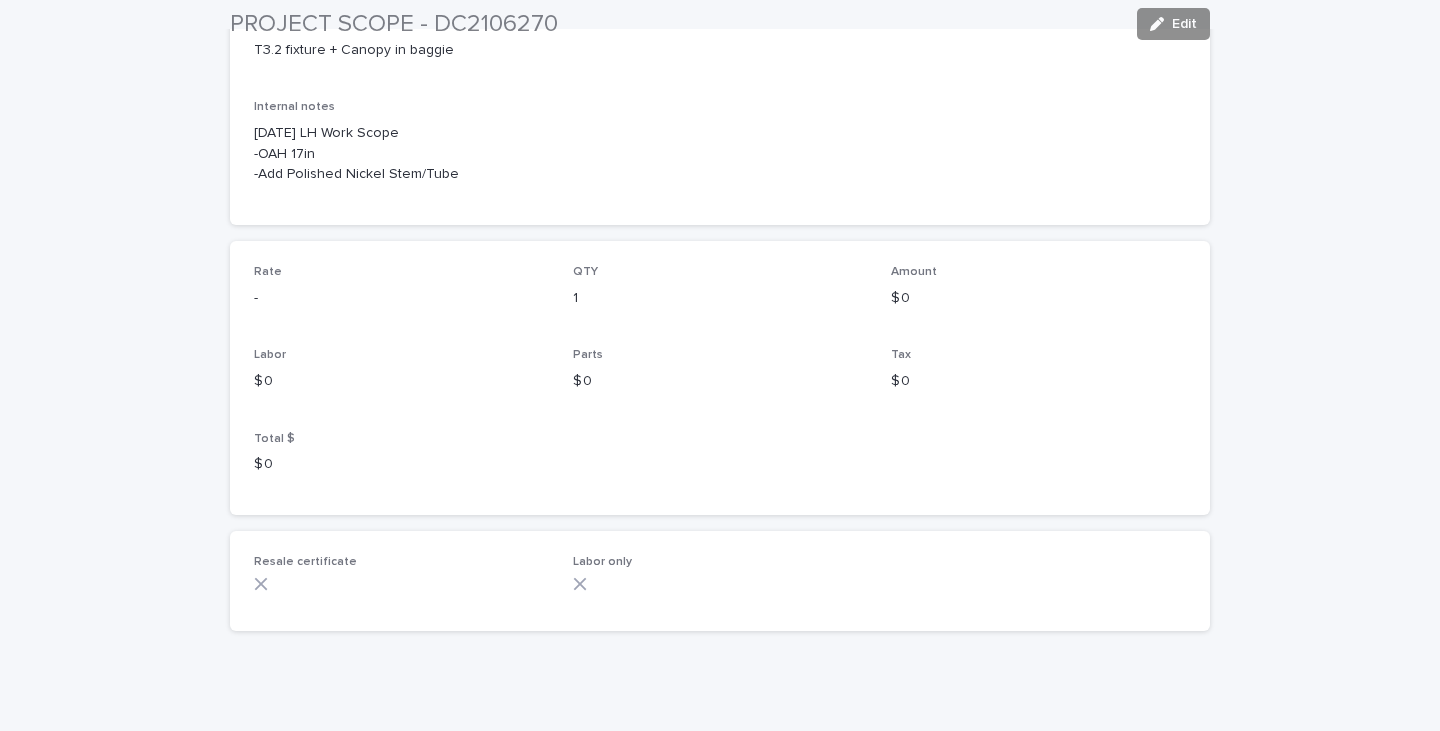scroll, scrollTop: 400, scrollLeft: 0, axis: vertical 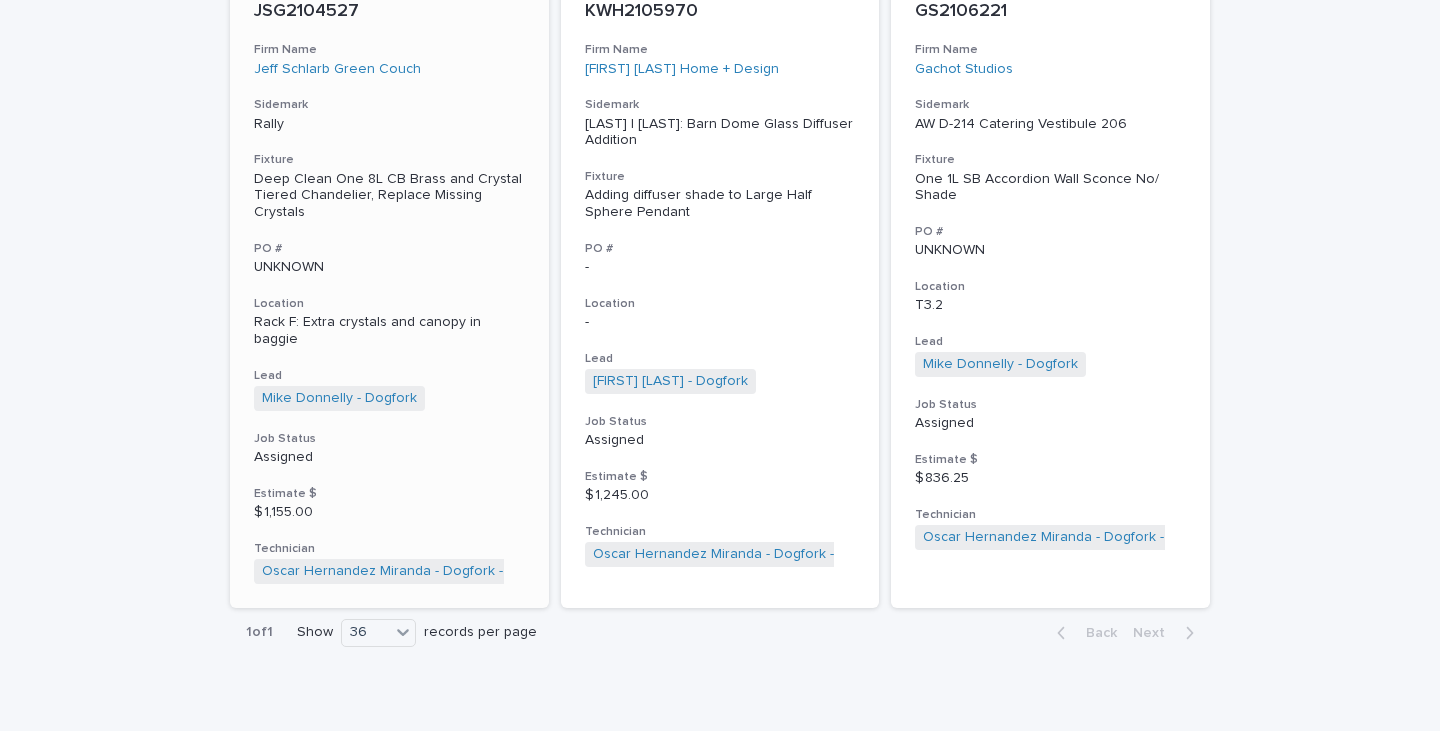click on "Deep Clean One 8L CB Brass and Crystal Tiered Chandelier, Replace Missing Crystals" at bounding box center (389, 196) 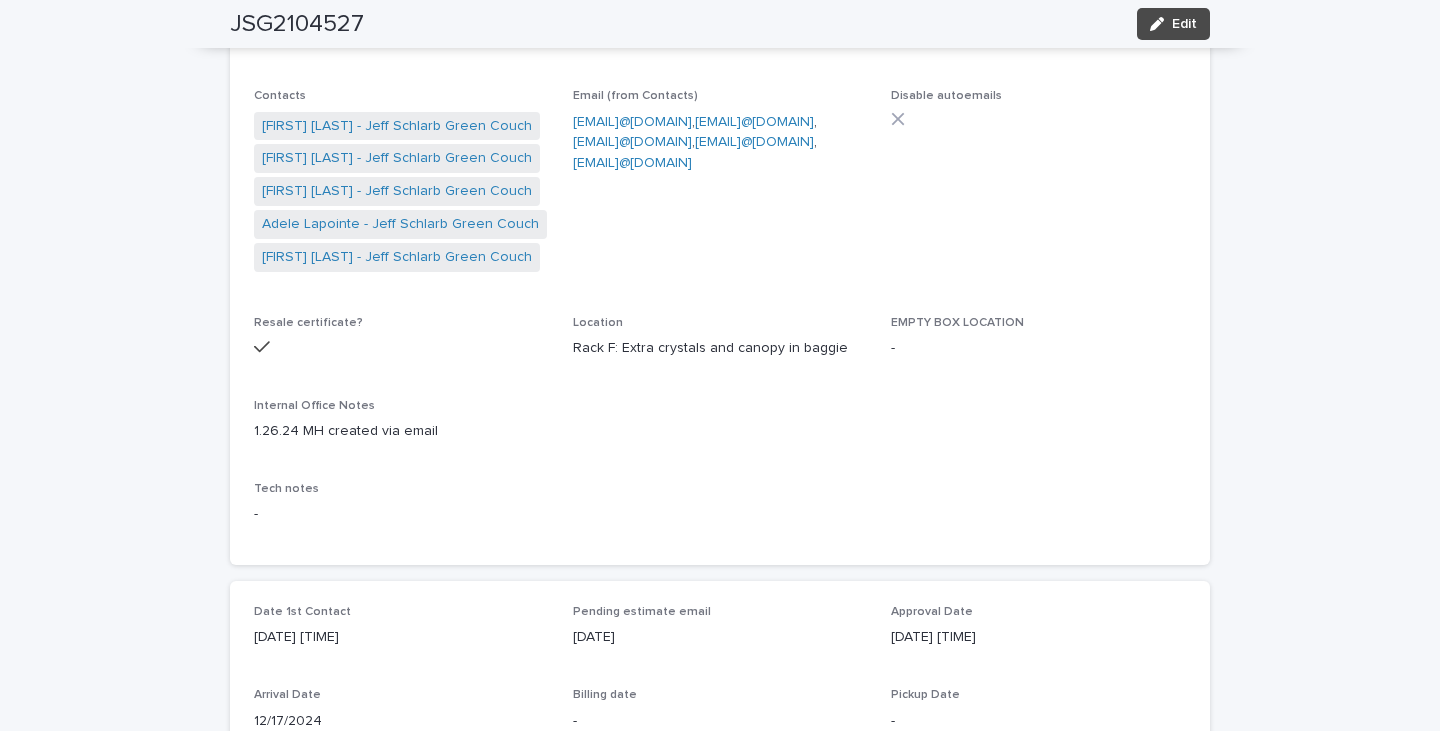 scroll, scrollTop: 400, scrollLeft: 0, axis: vertical 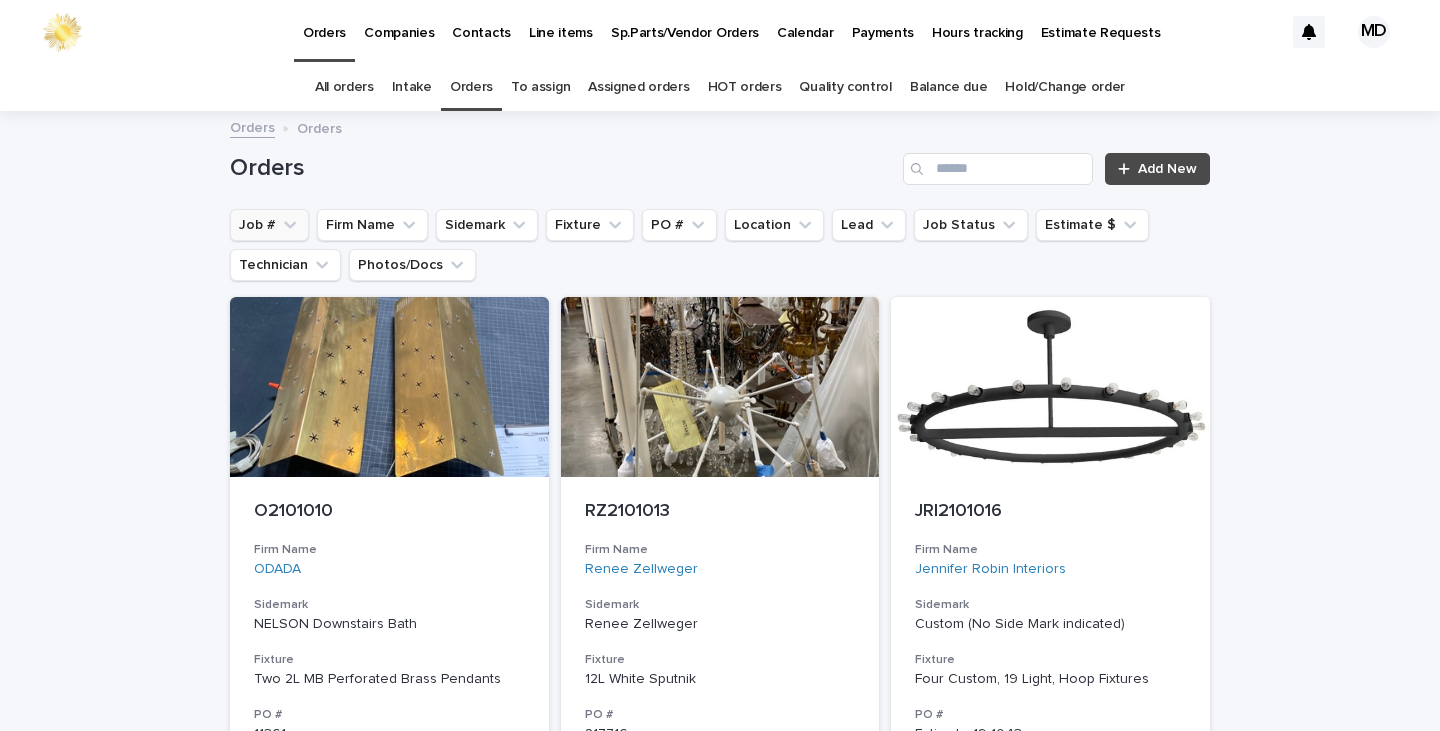 click on "Job #" at bounding box center (269, 225) 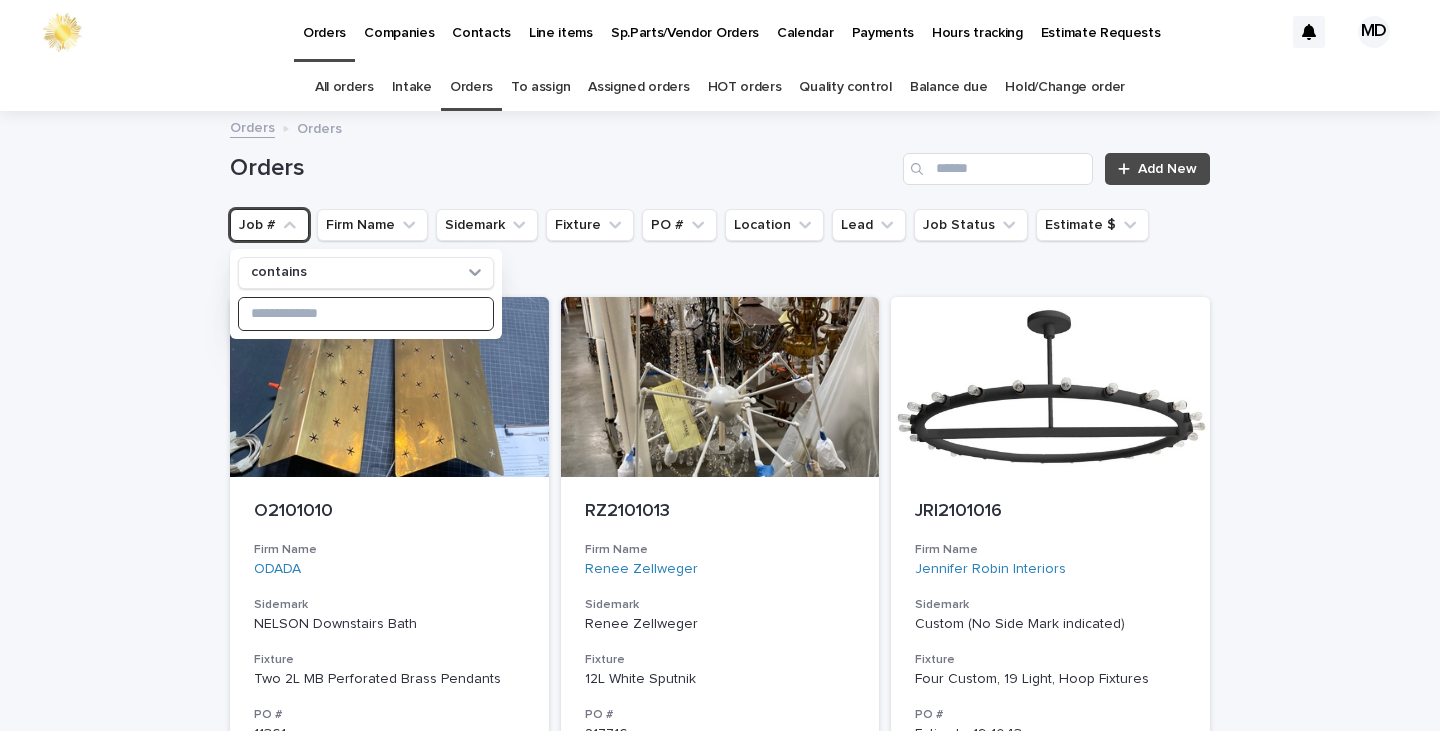 click at bounding box center (366, 314) 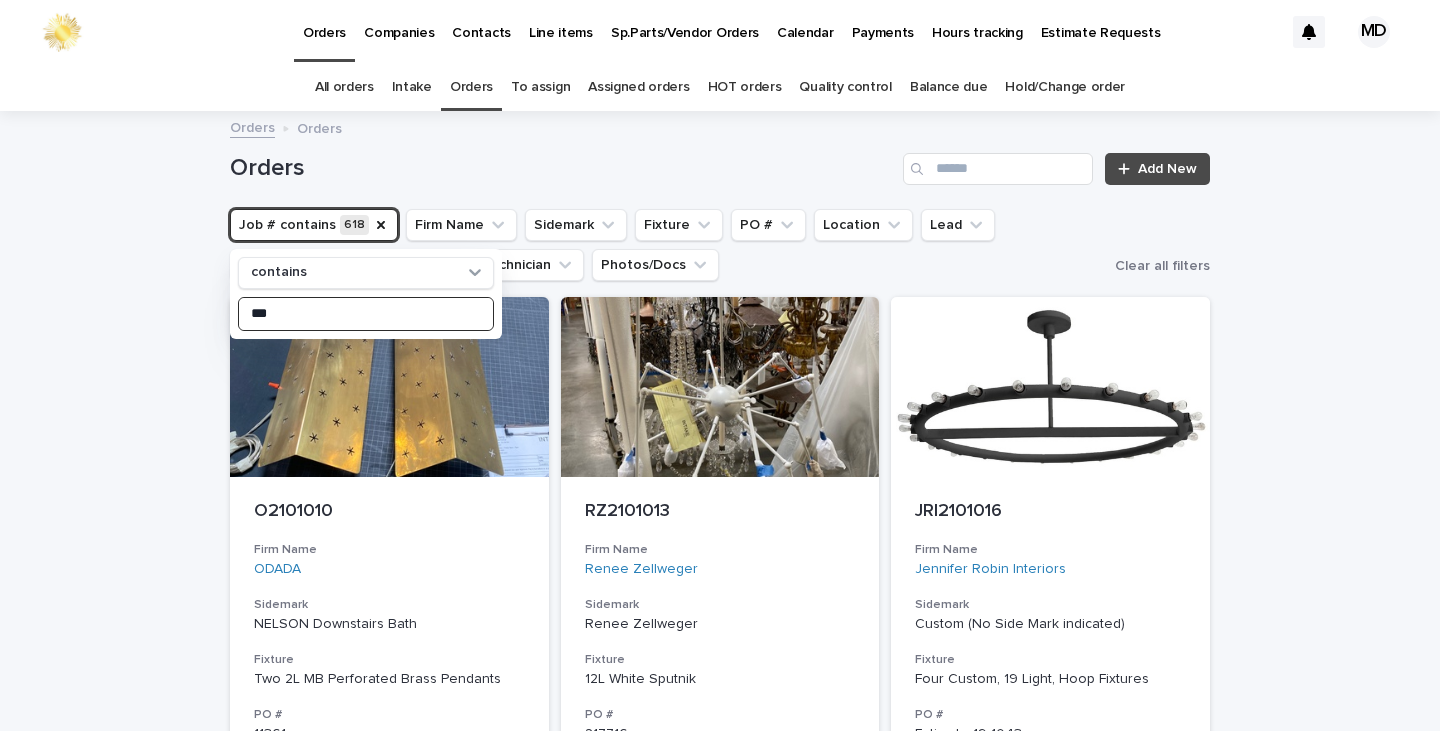 type on "****" 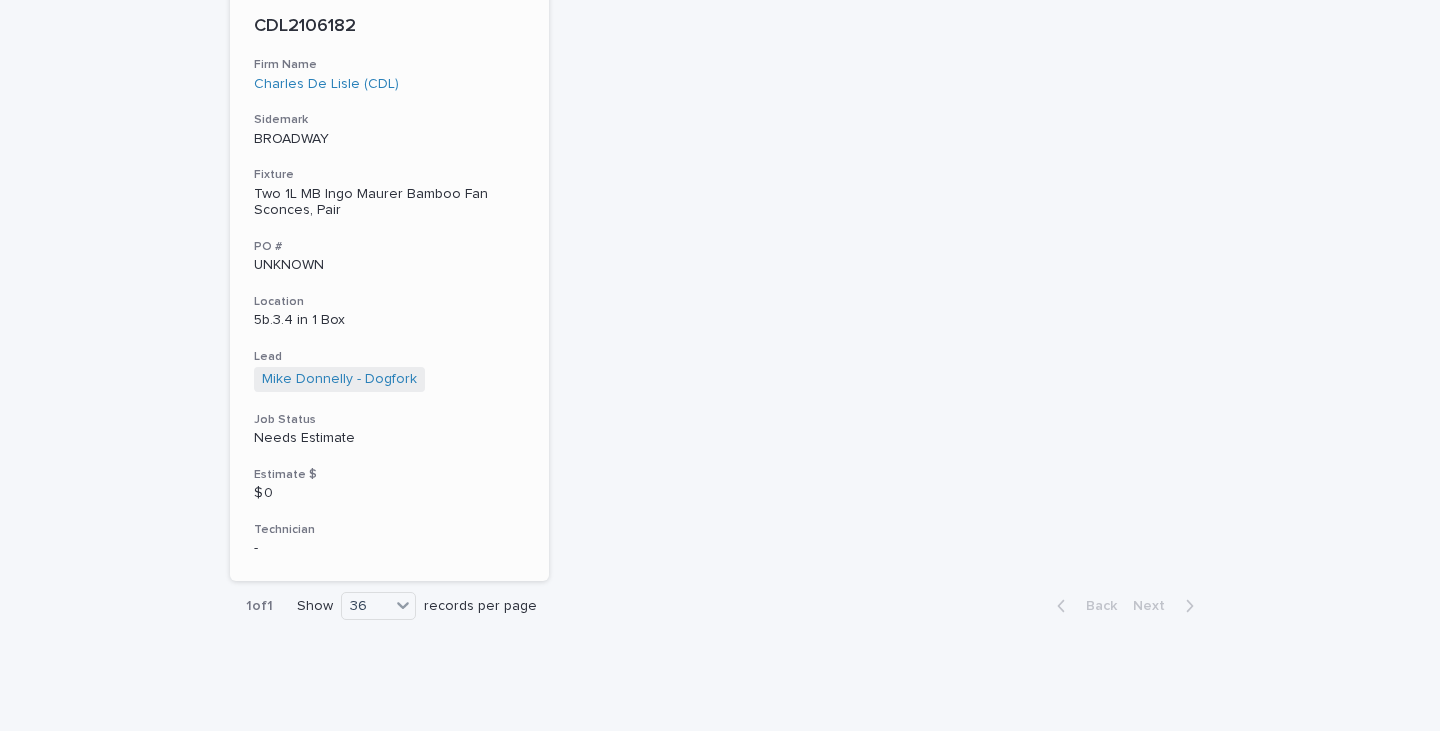 scroll, scrollTop: 0, scrollLeft: 0, axis: both 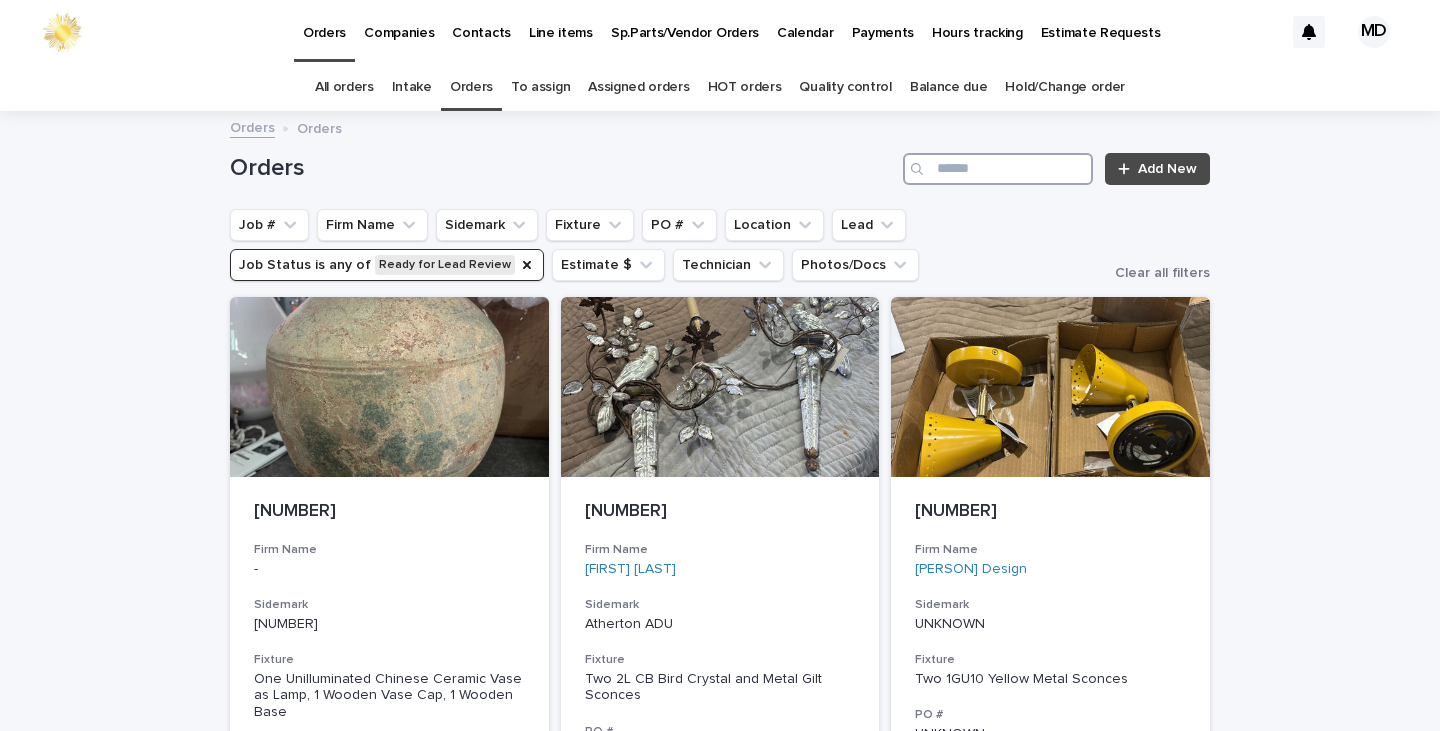 drag, startPoint x: 969, startPoint y: 174, endPoint x: 1107, endPoint y: 120, distance: 148.18907 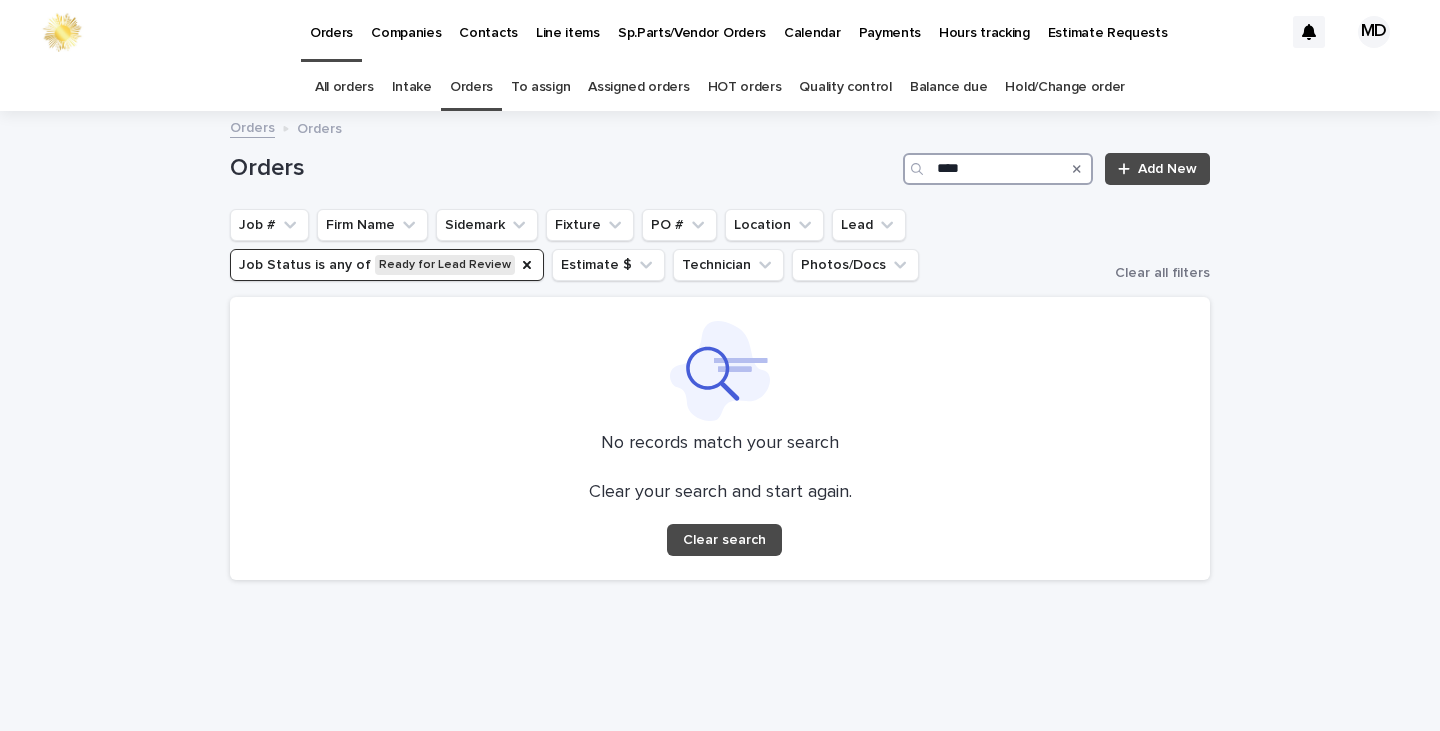 type on "****" 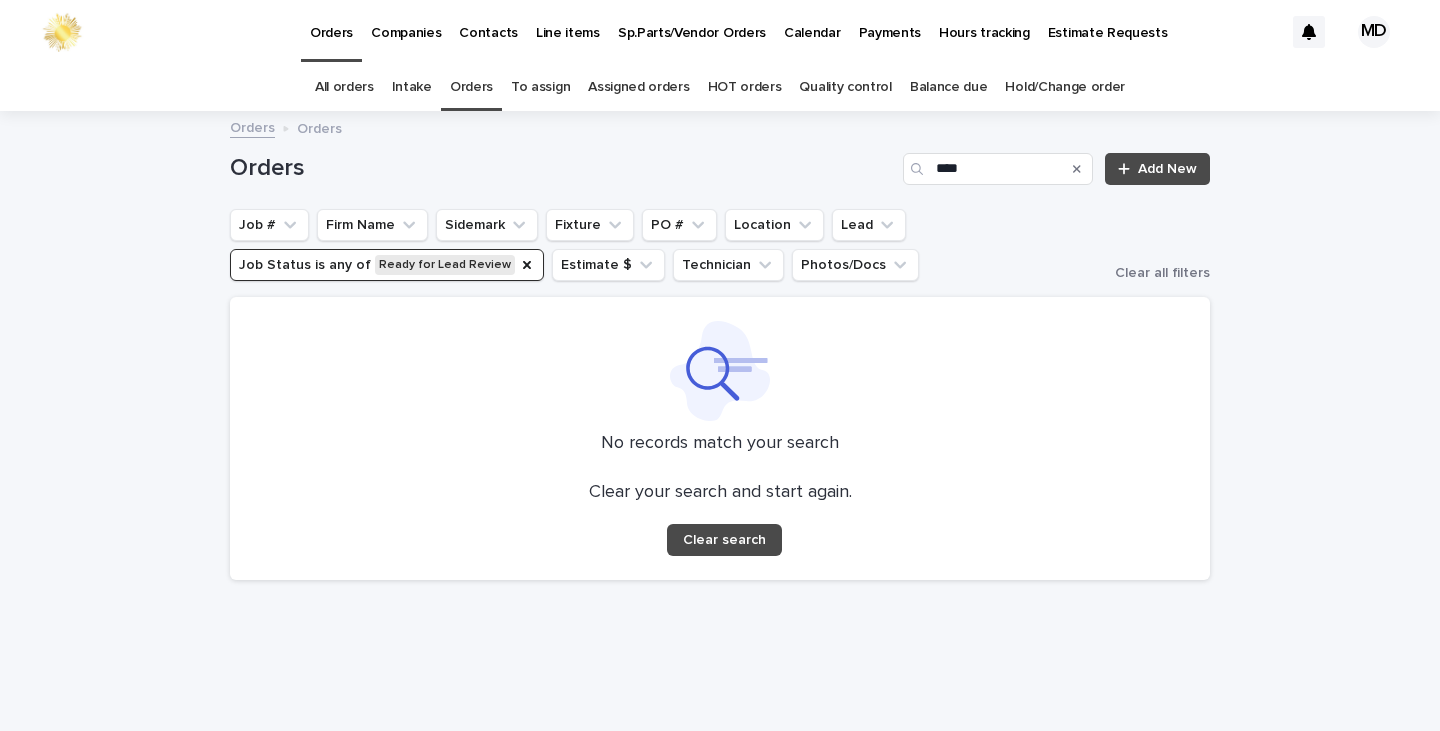 click on "Job Status is any of Ready for Lead Review" at bounding box center (387, 265) 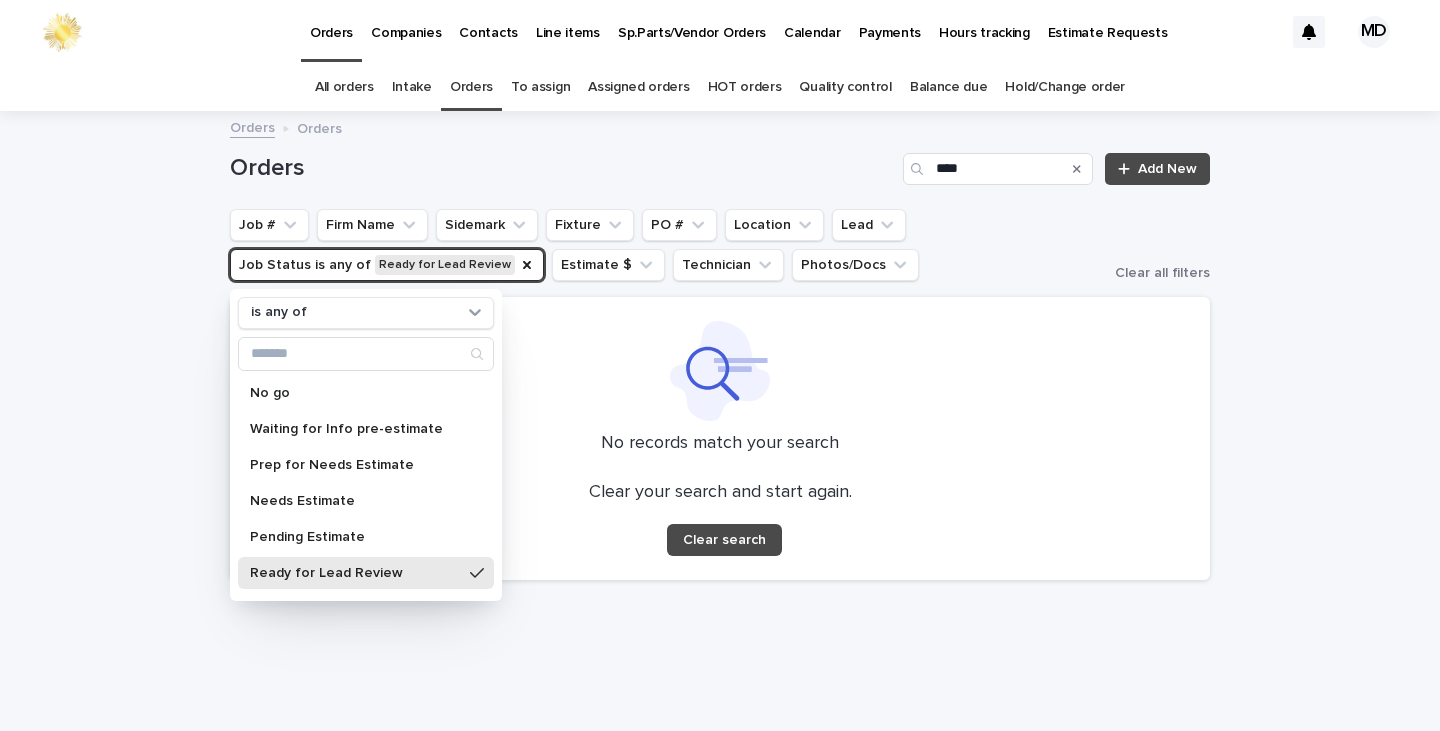 click on "Assigned orders" at bounding box center (638, 87) 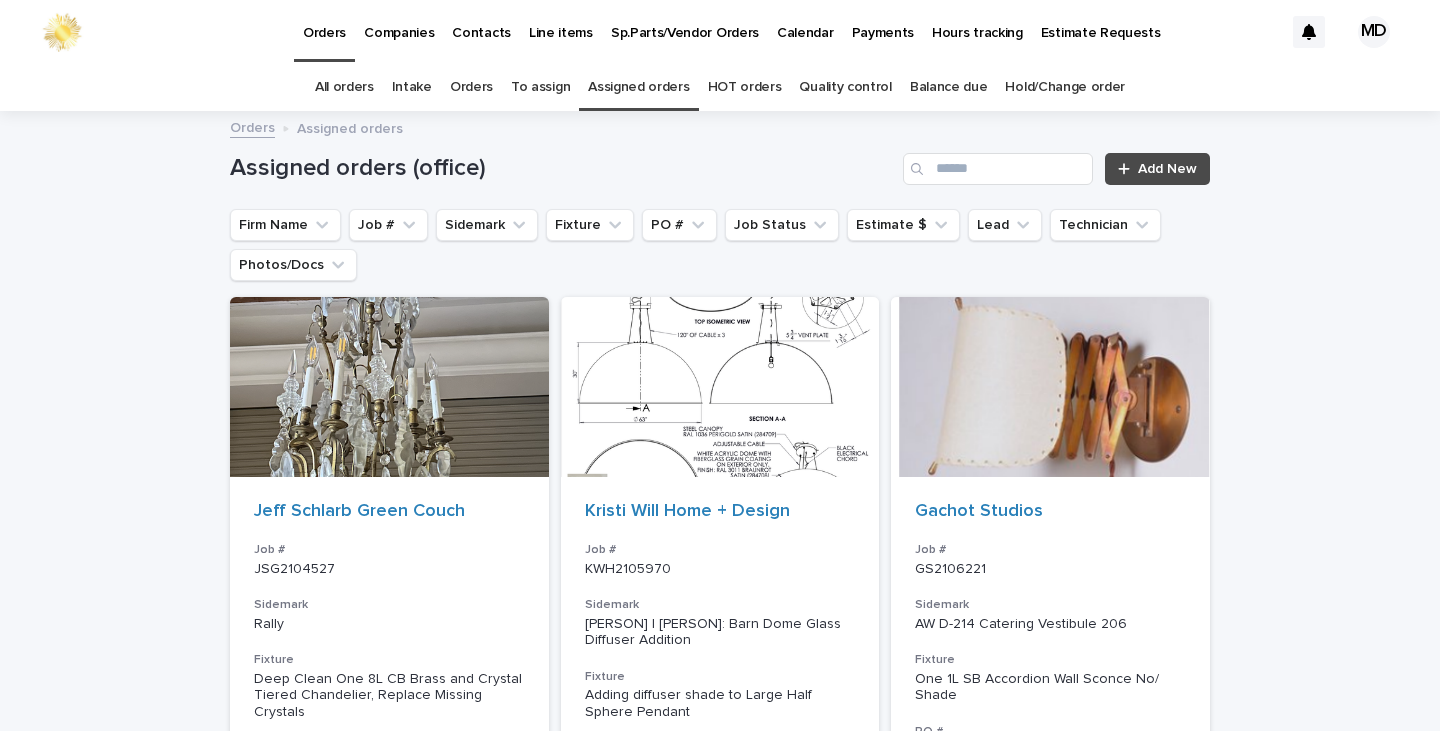 click on "Orders" at bounding box center [471, 87] 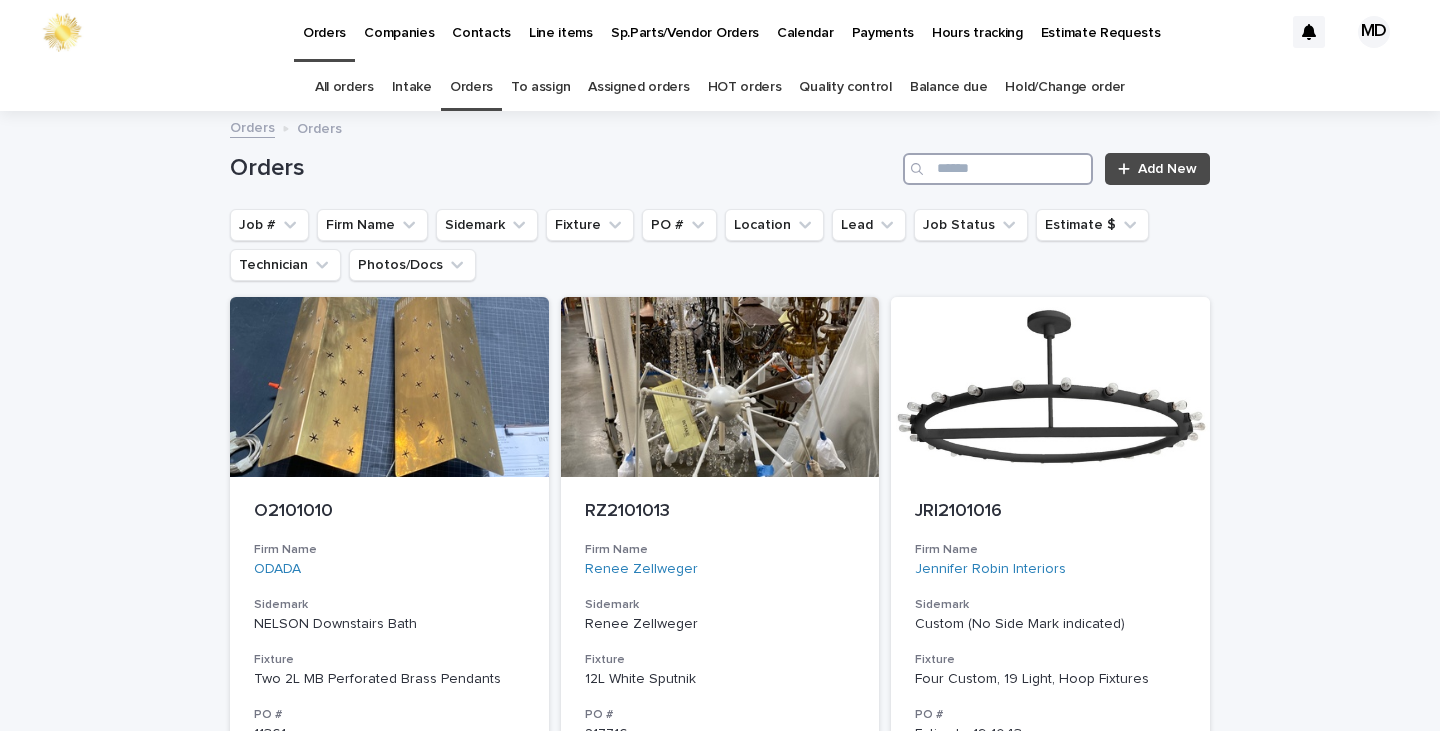 click at bounding box center [998, 169] 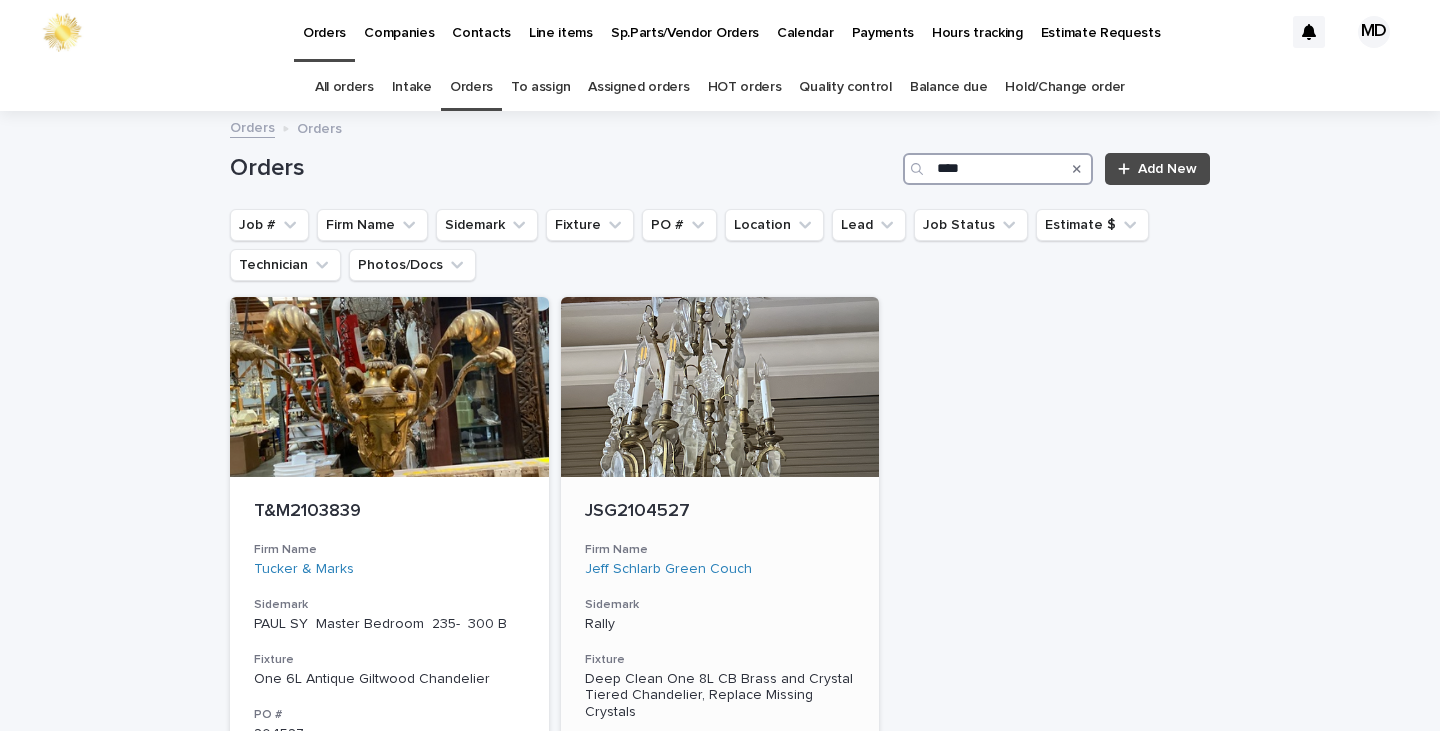 type on "****" 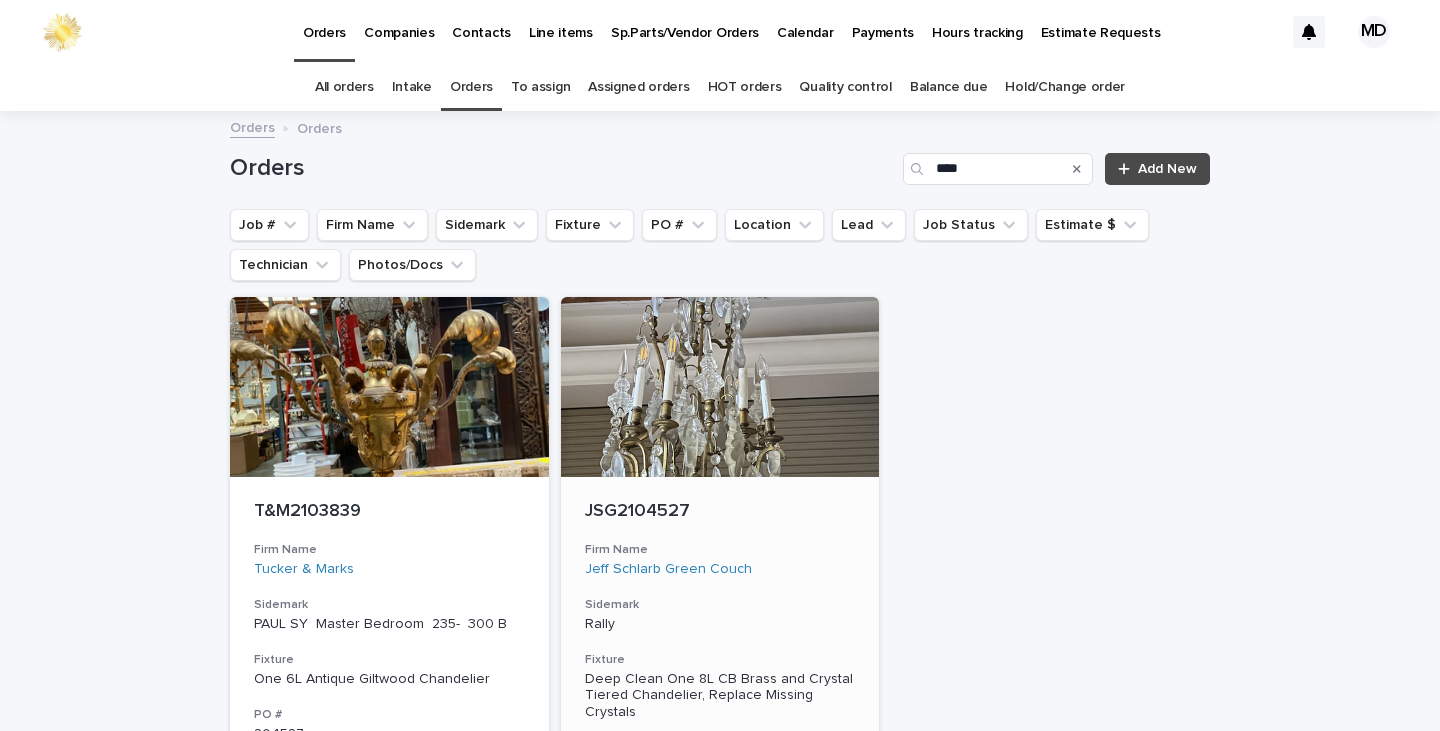click at bounding box center (720, 387) 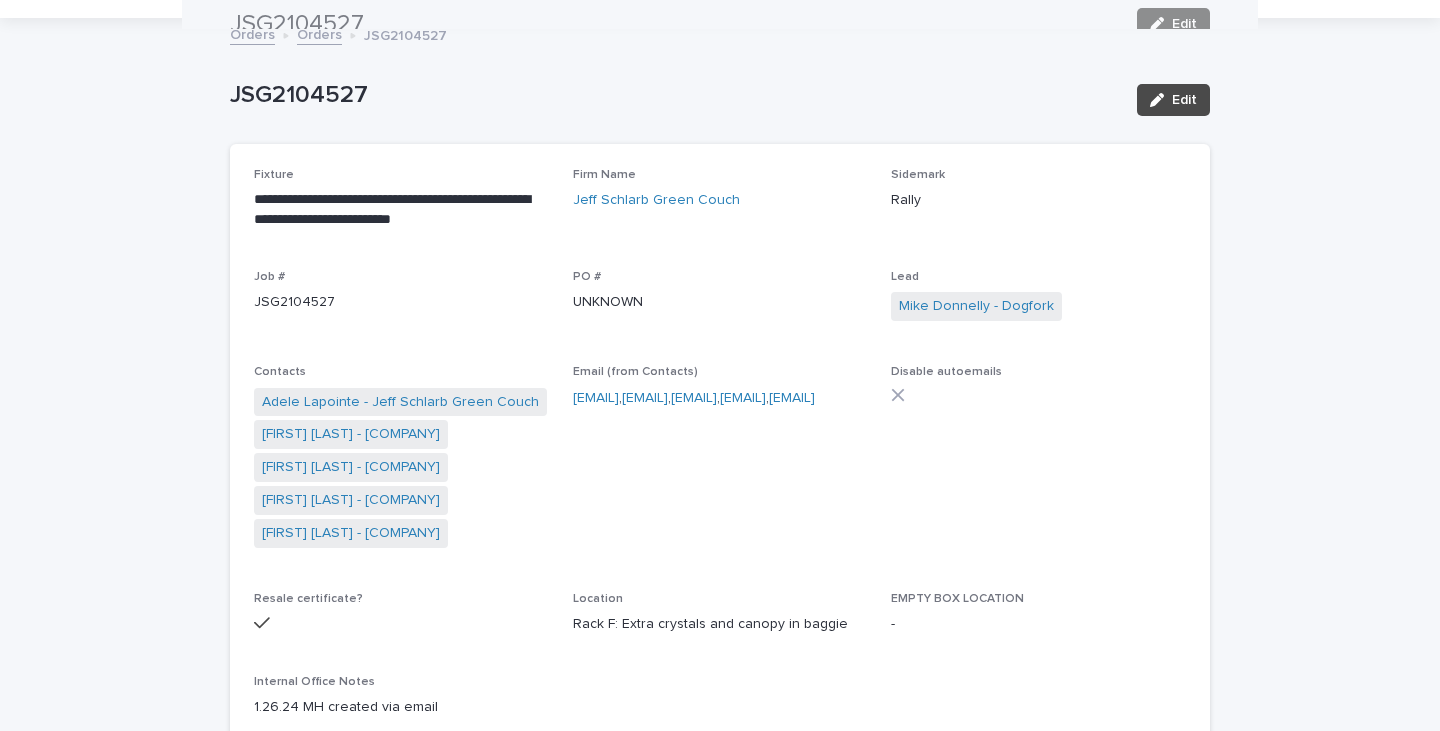 scroll, scrollTop: 0, scrollLeft: 0, axis: both 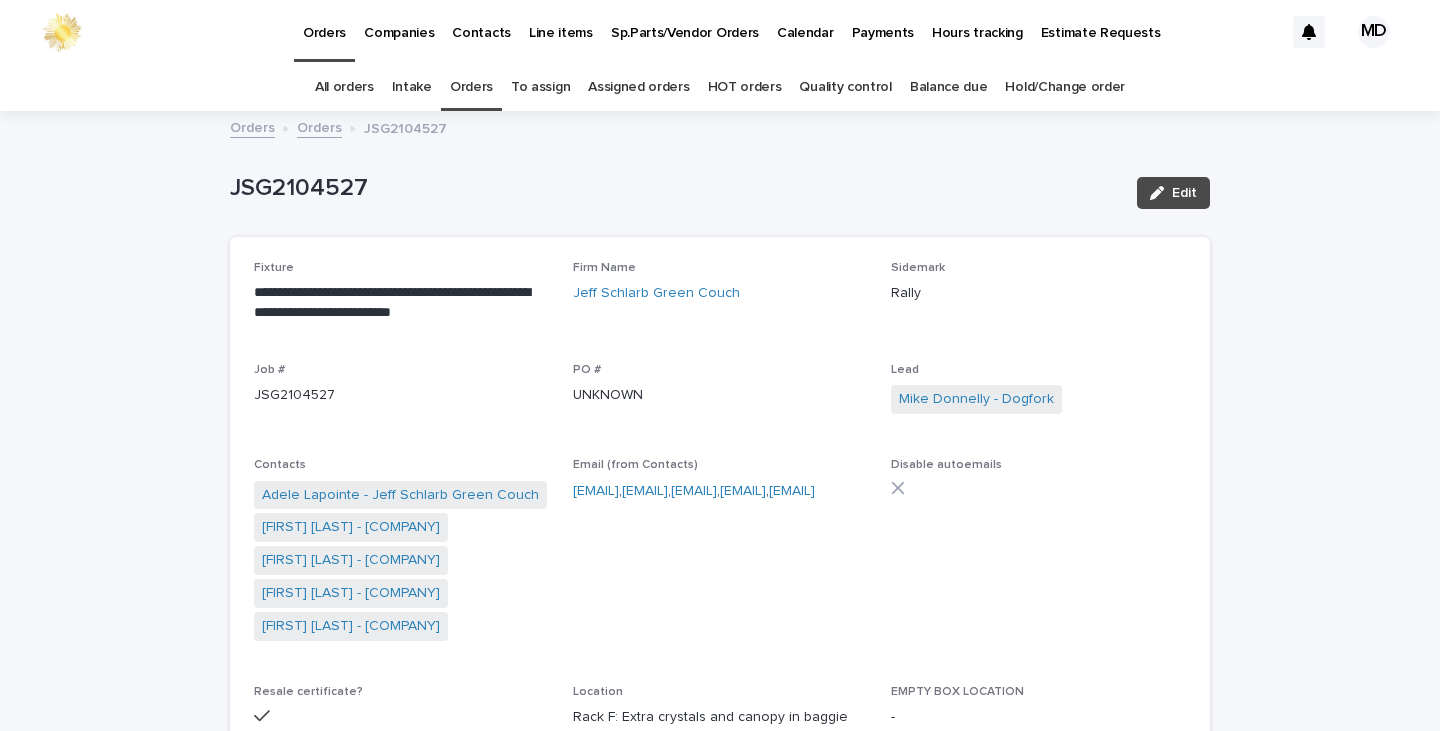 click on "Orders" at bounding box center [471, 87] 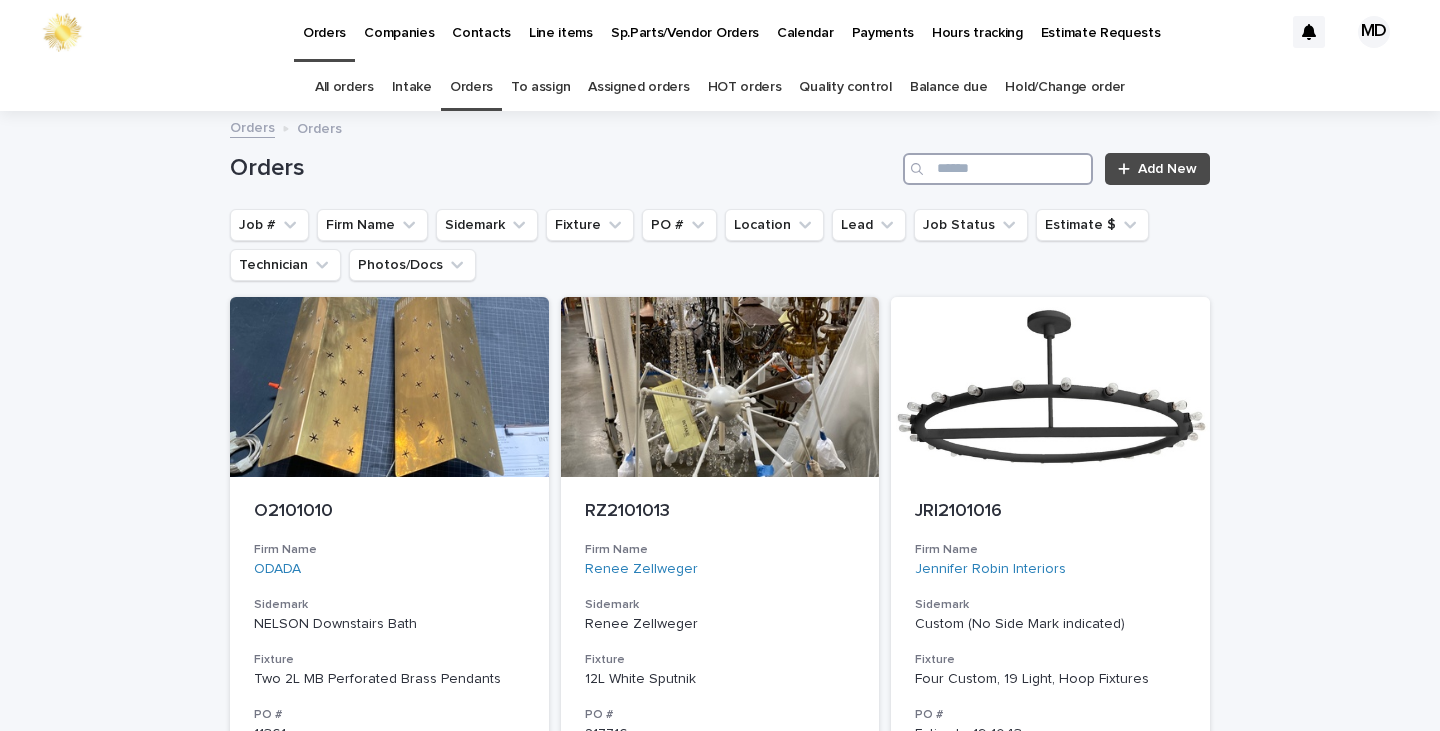 click at bounding box center (998, 169) 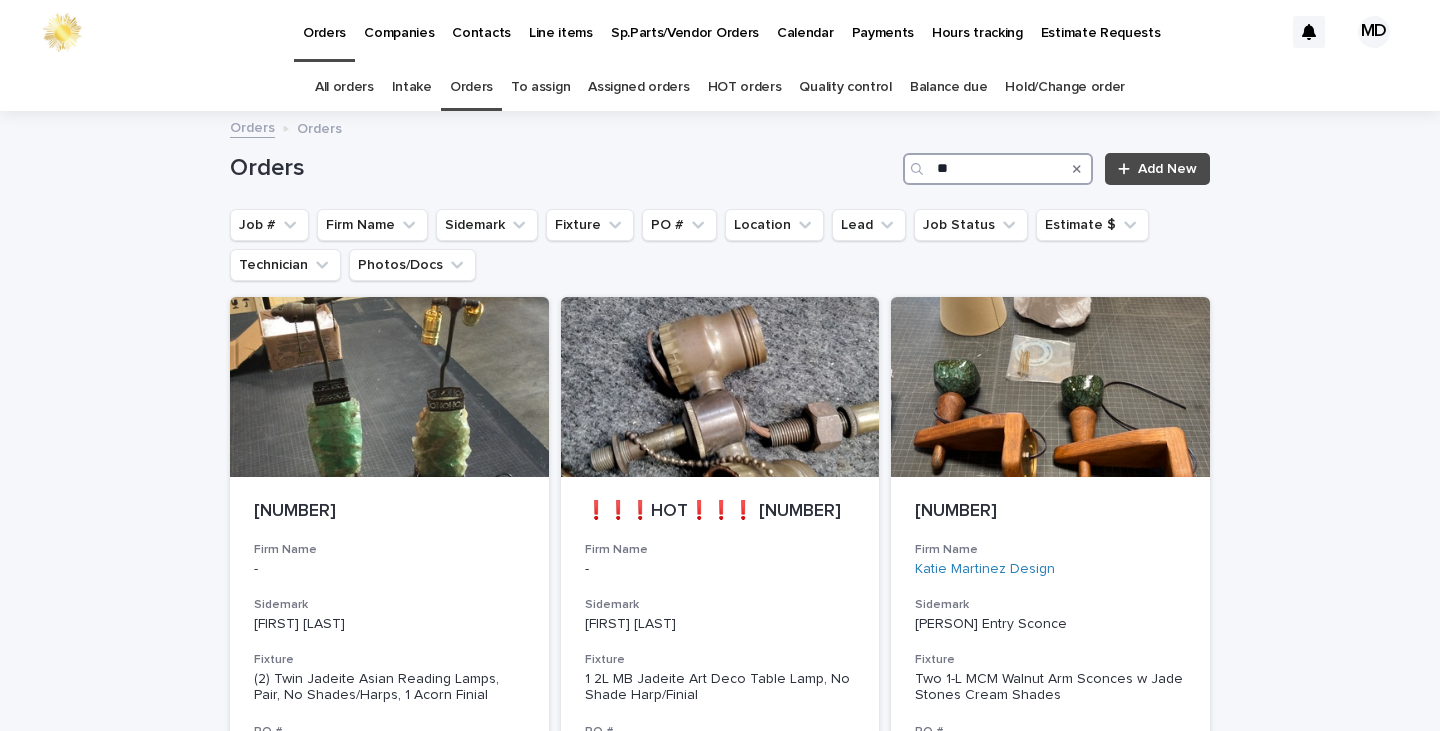 type on "*" 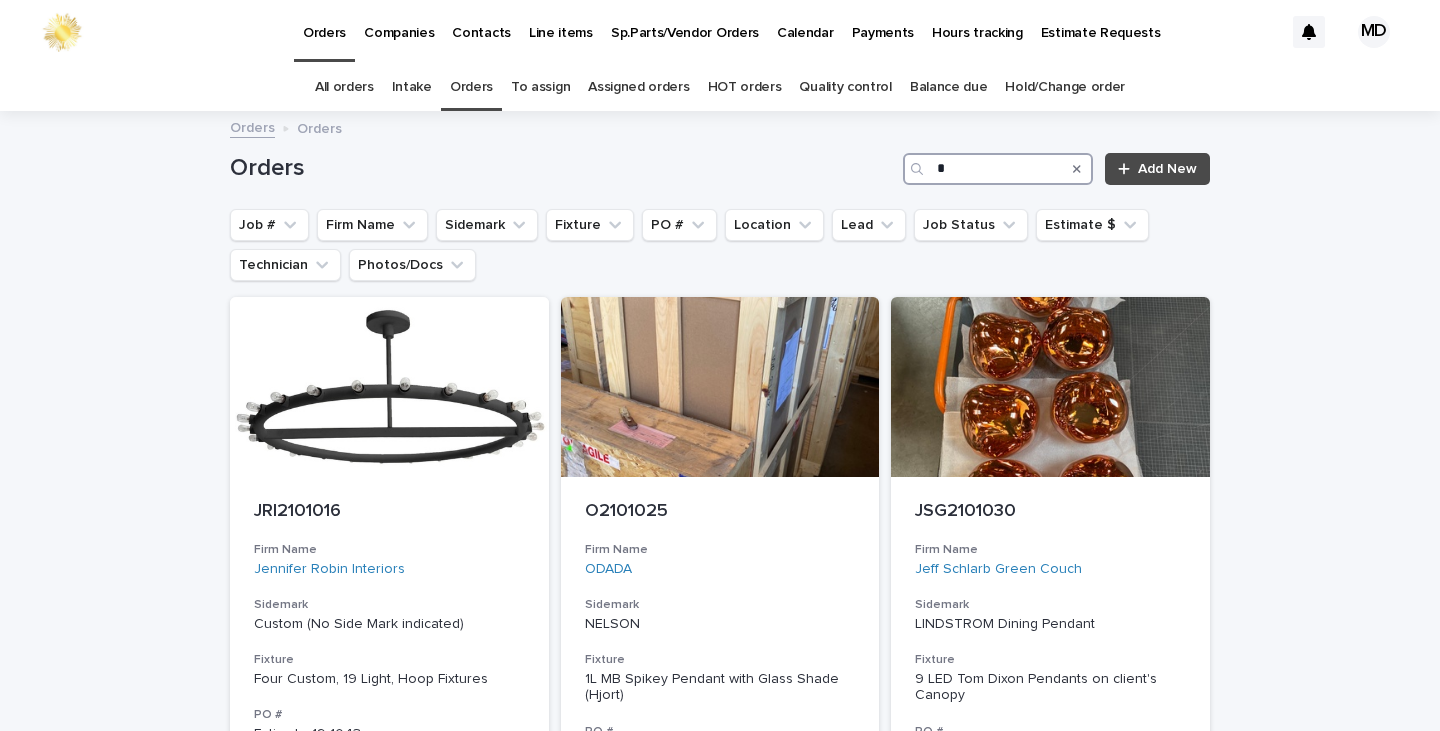 type 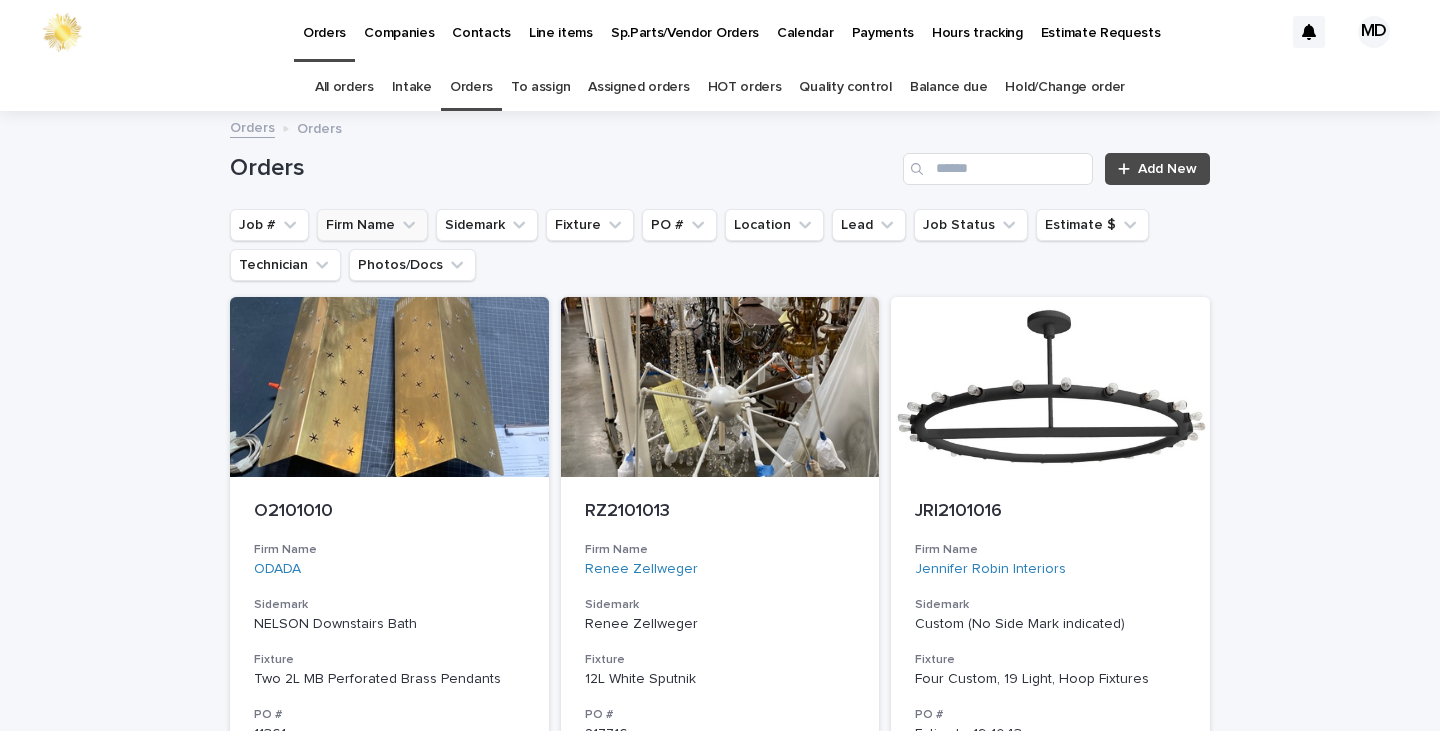click 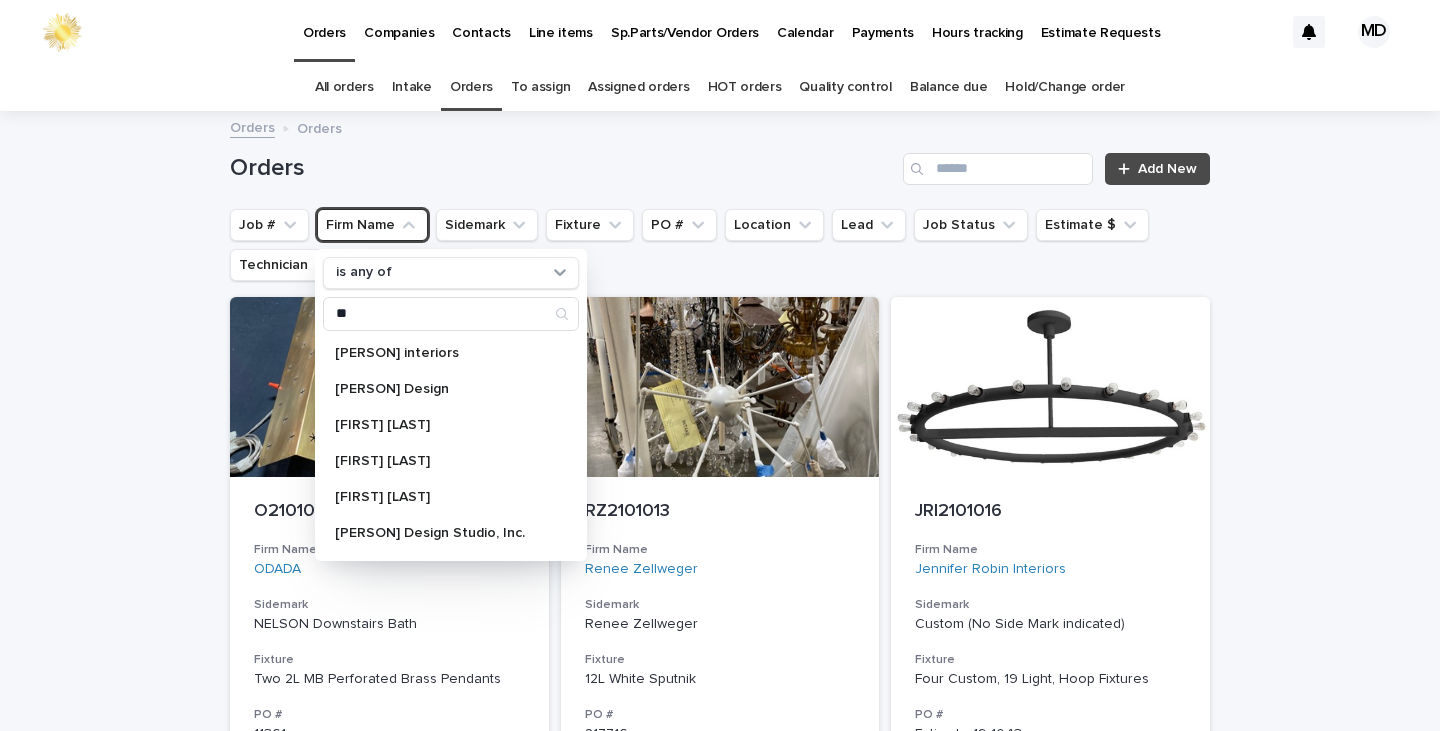 type on "*" 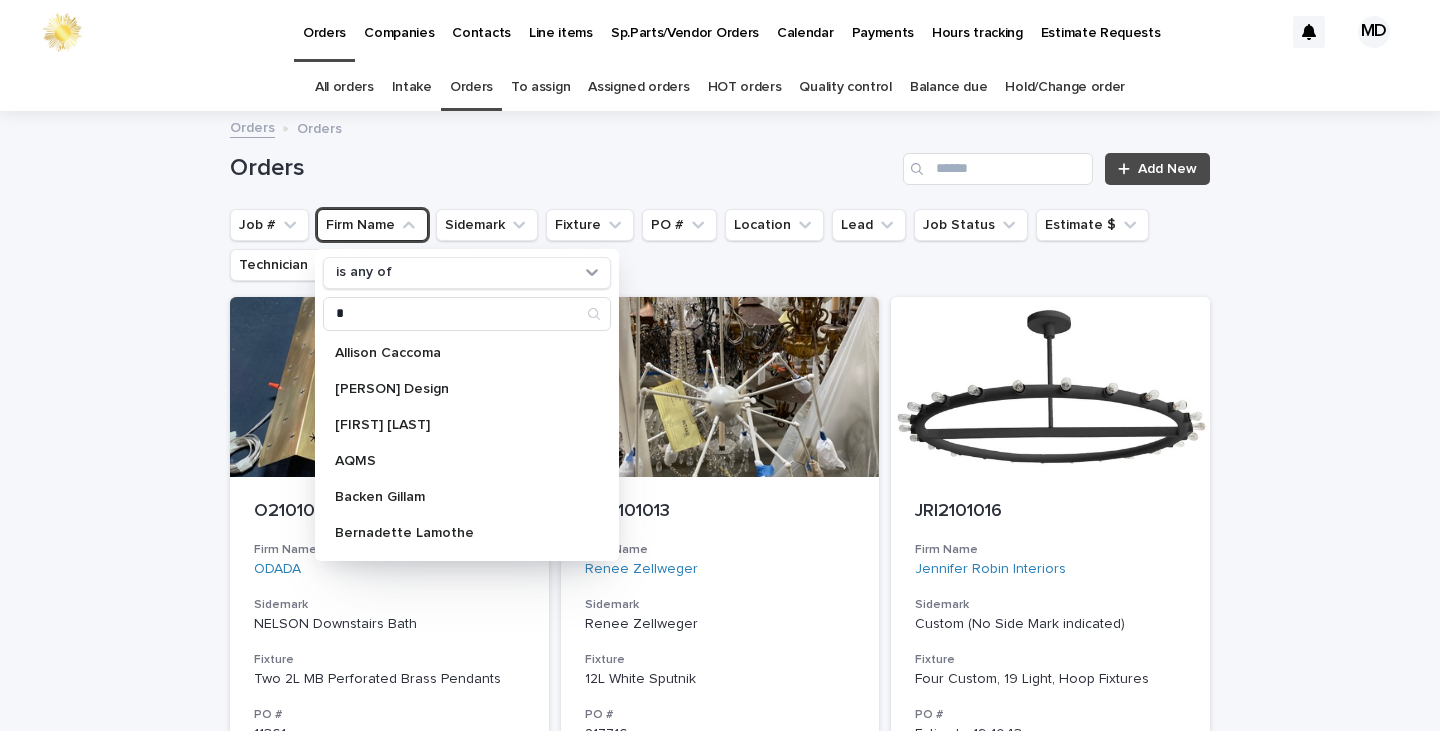 type 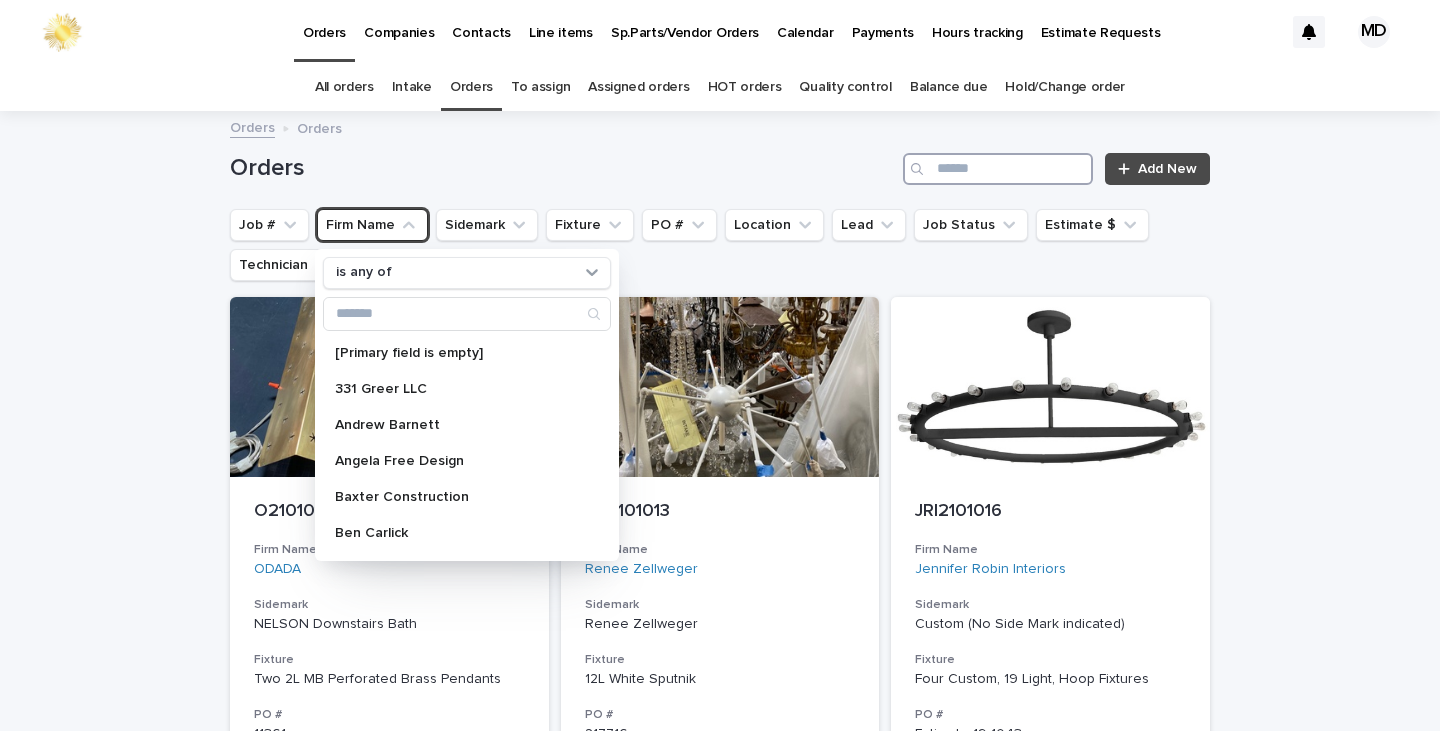 click at bounding box center [998, 169] 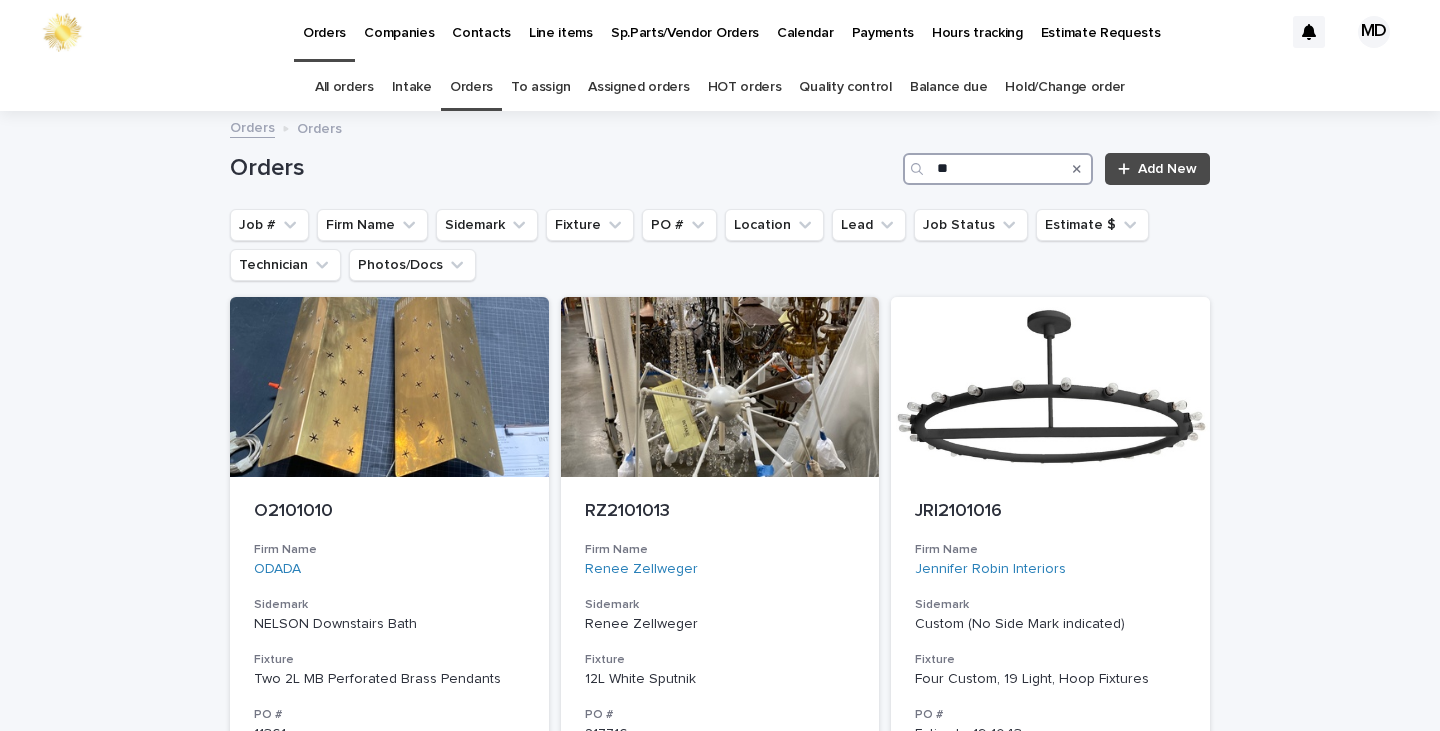 type on "*" 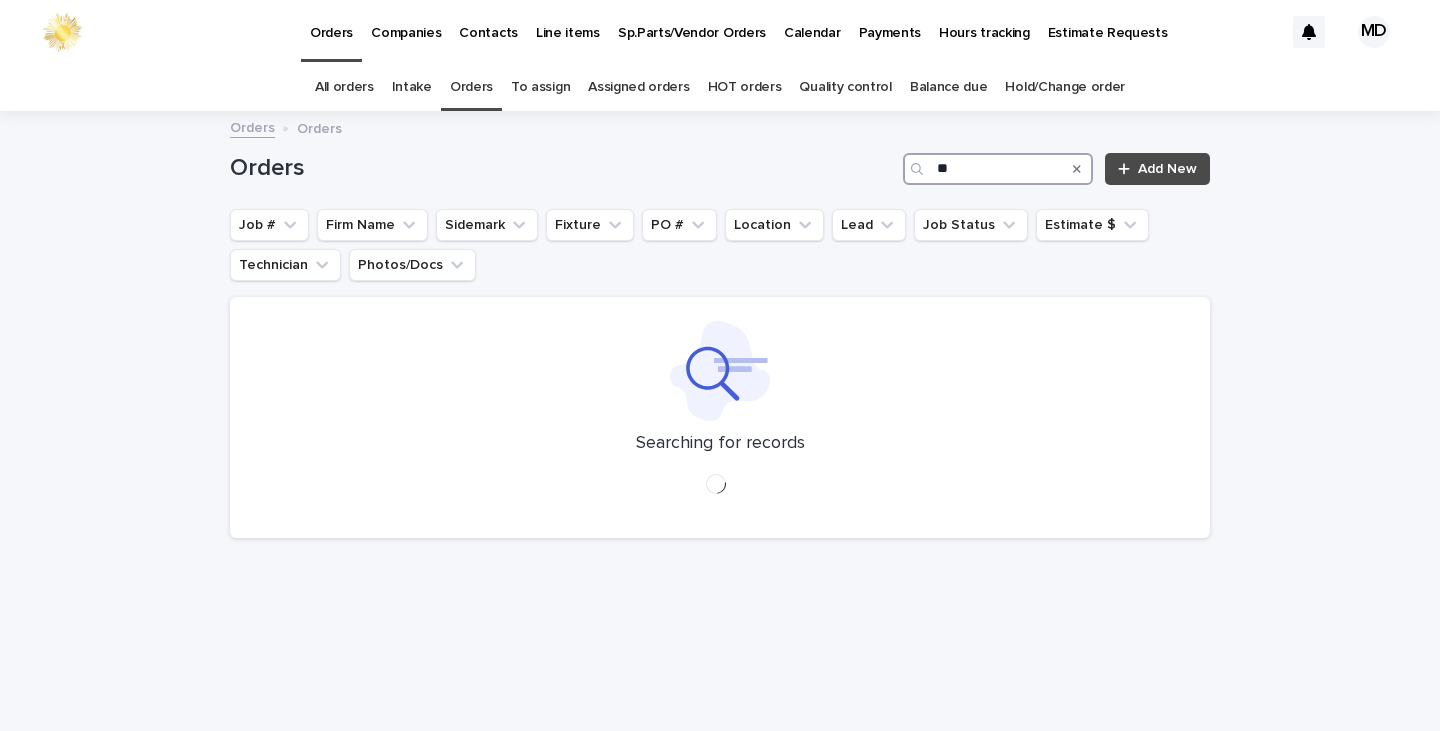 type on "*" 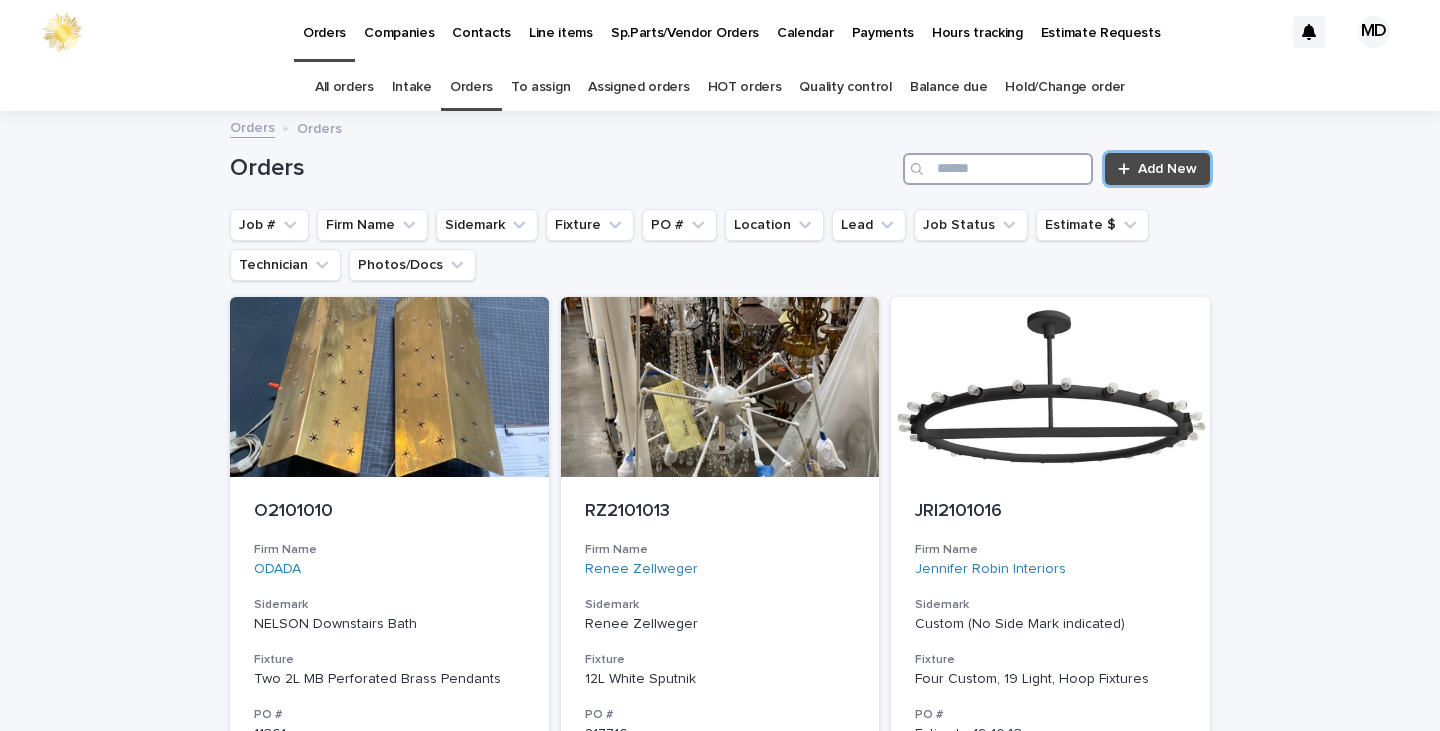 click at bounding box center [998, 169] 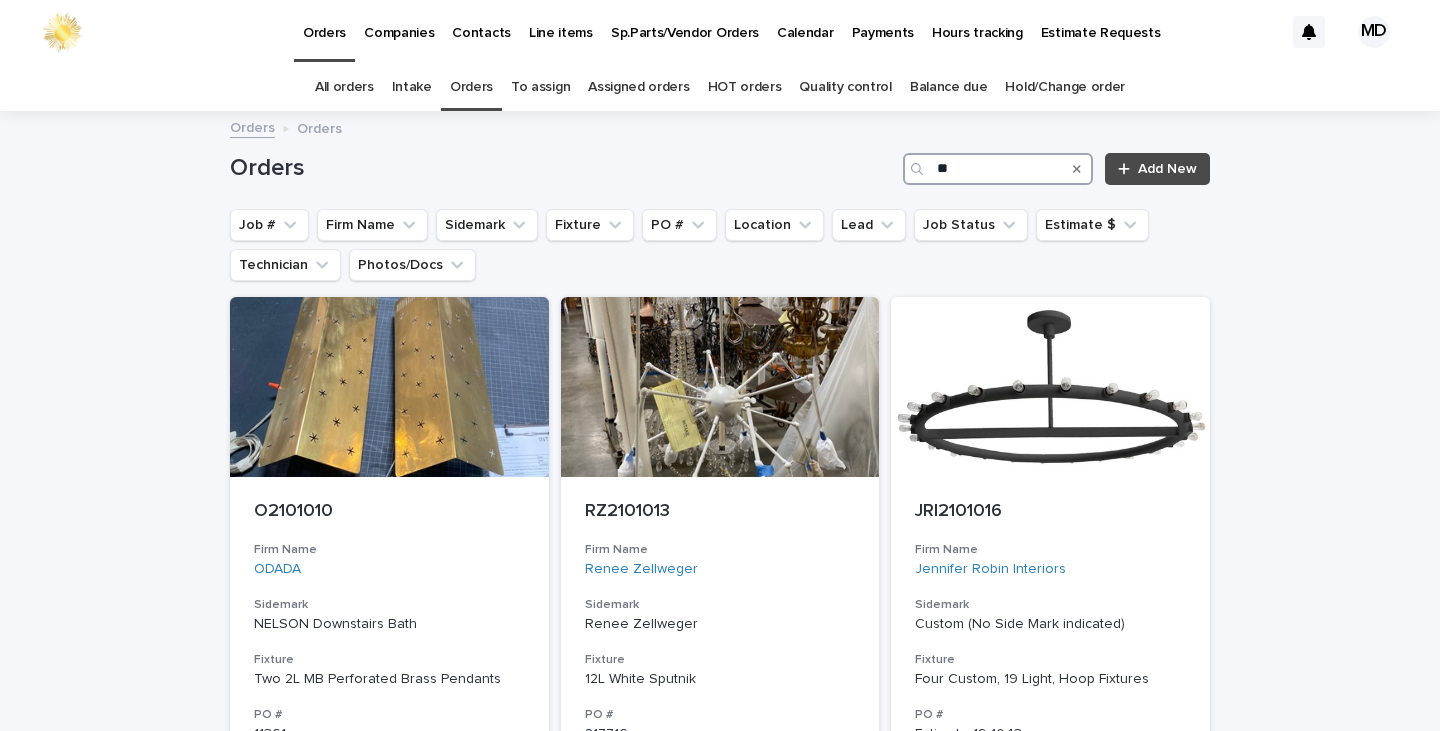 type on "*" 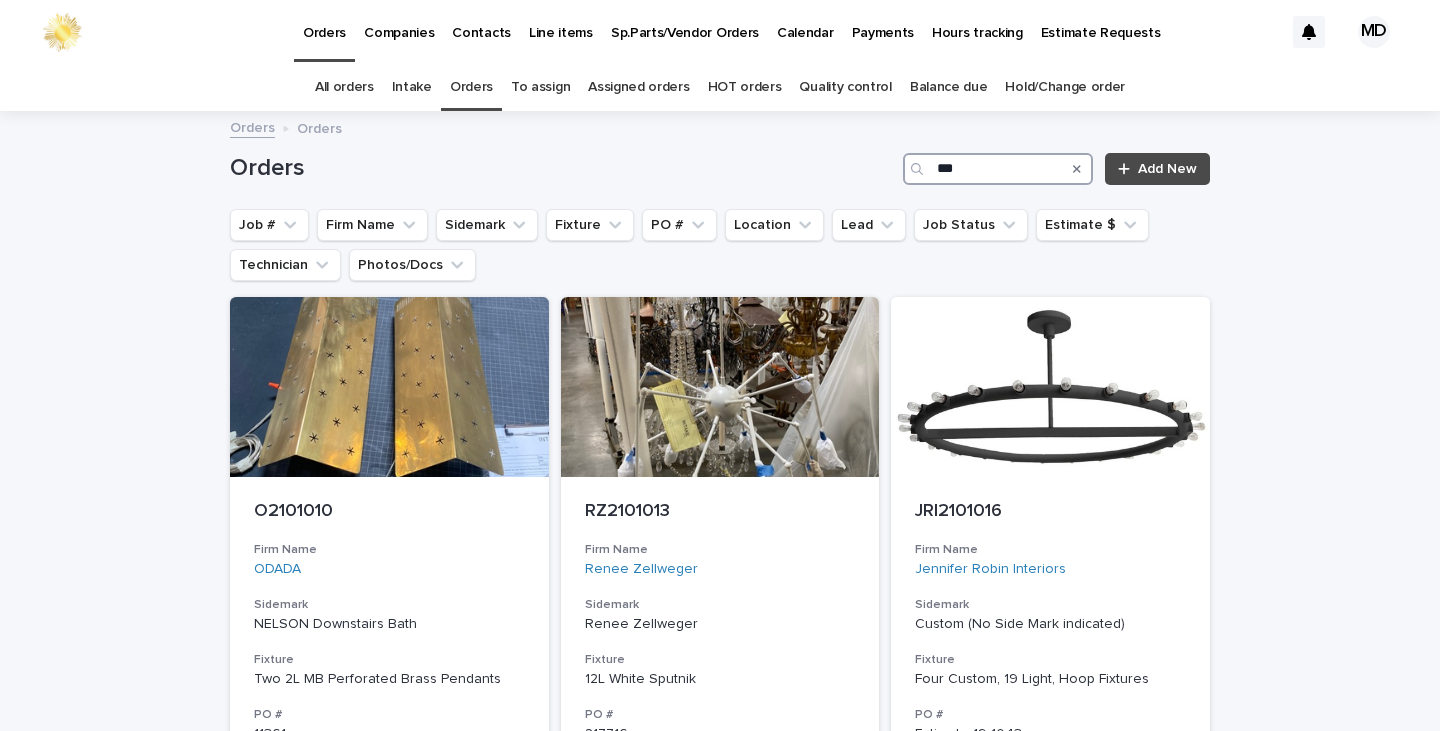 type on "****" 